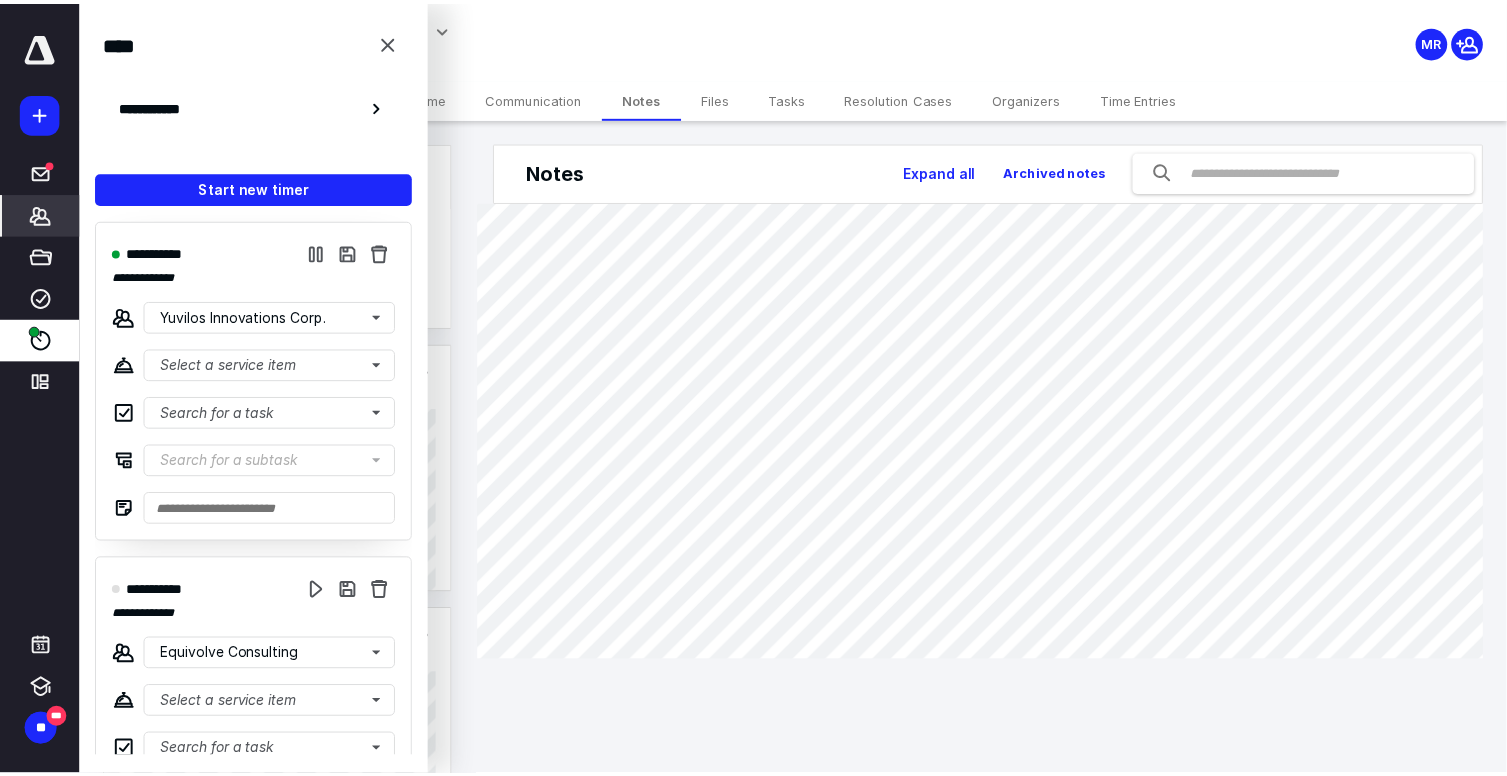 scroll, scrollTop: 0, scrollLeft: 0, axis: both 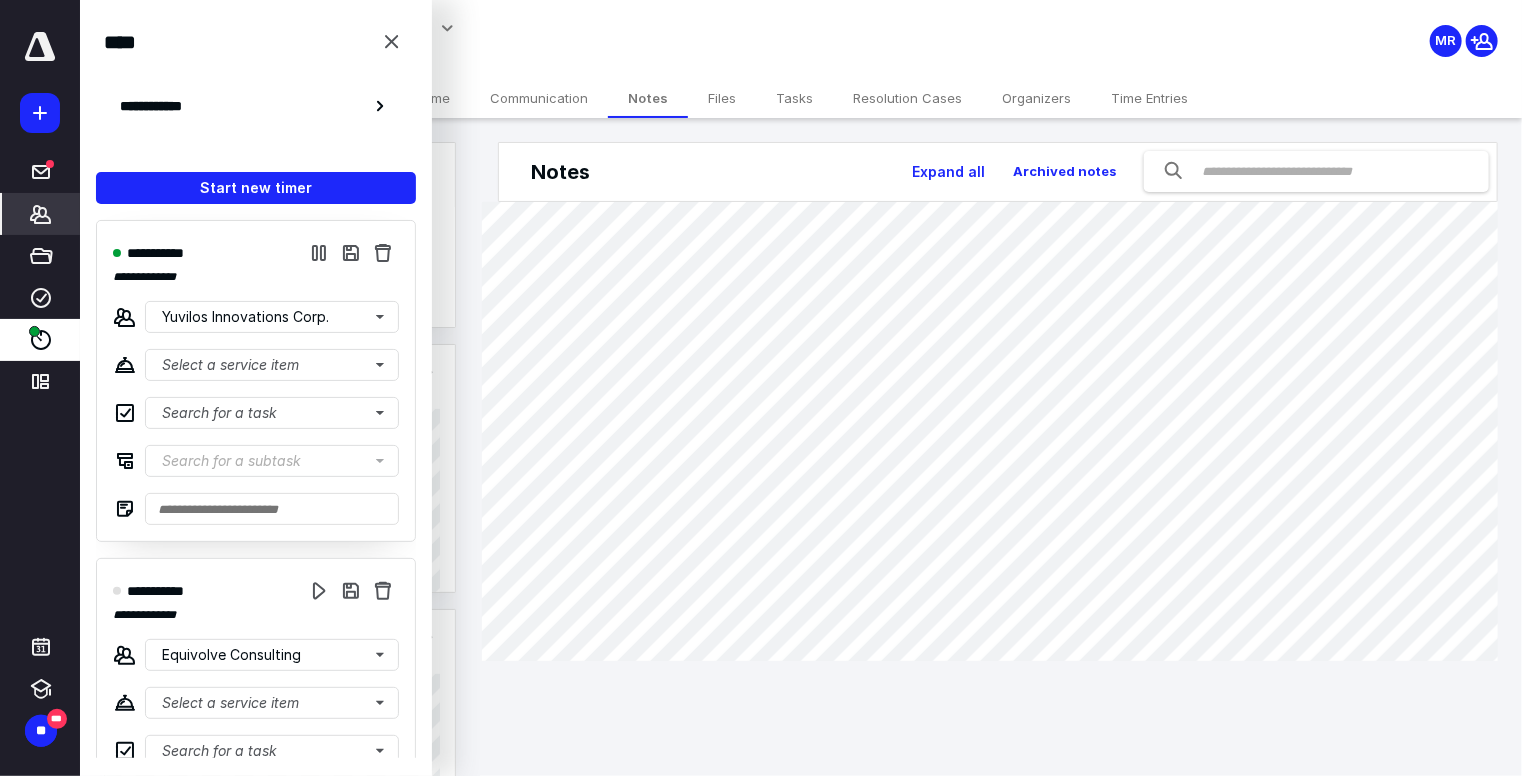 click on "Files" at bounding box center (722, 98) 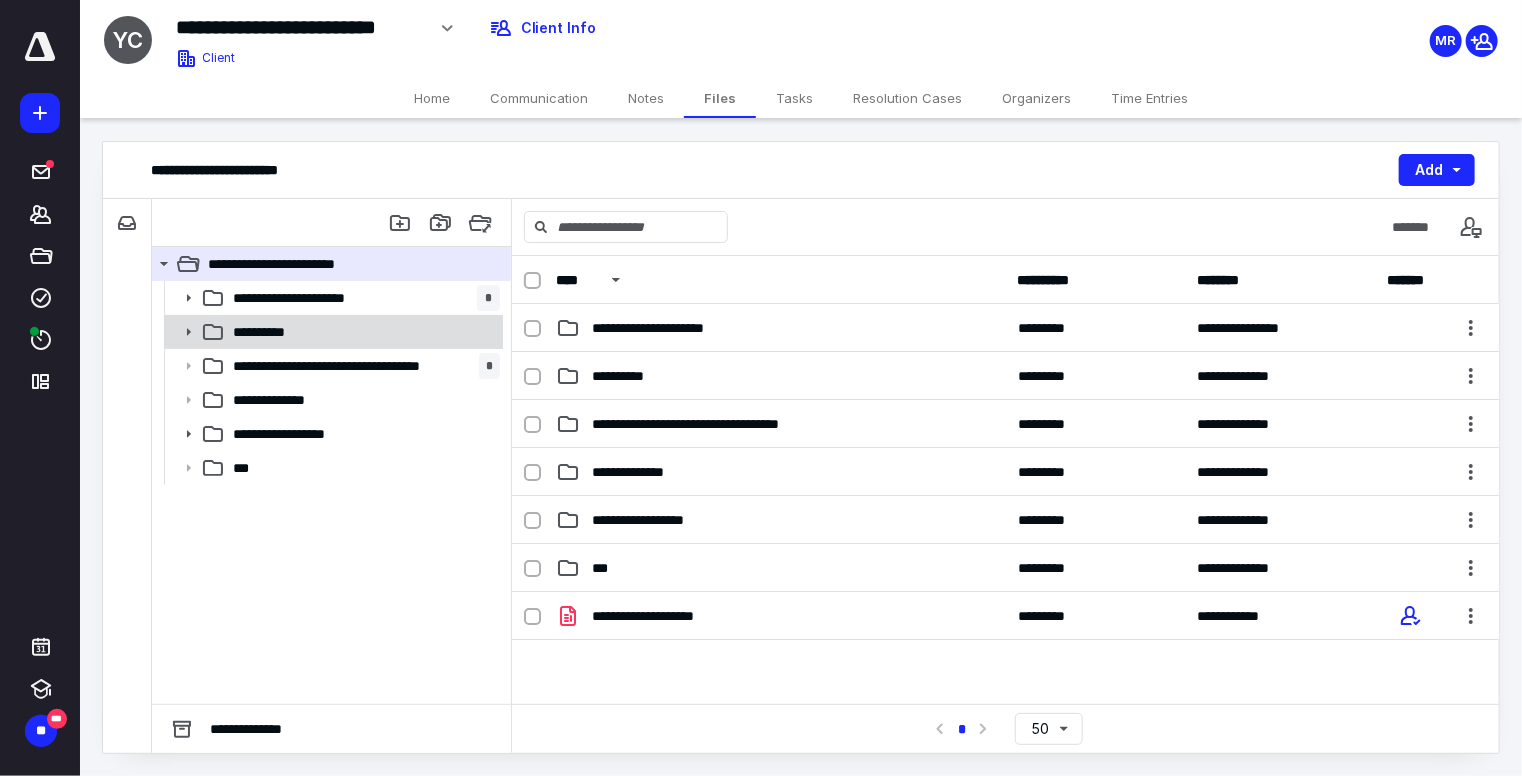 click 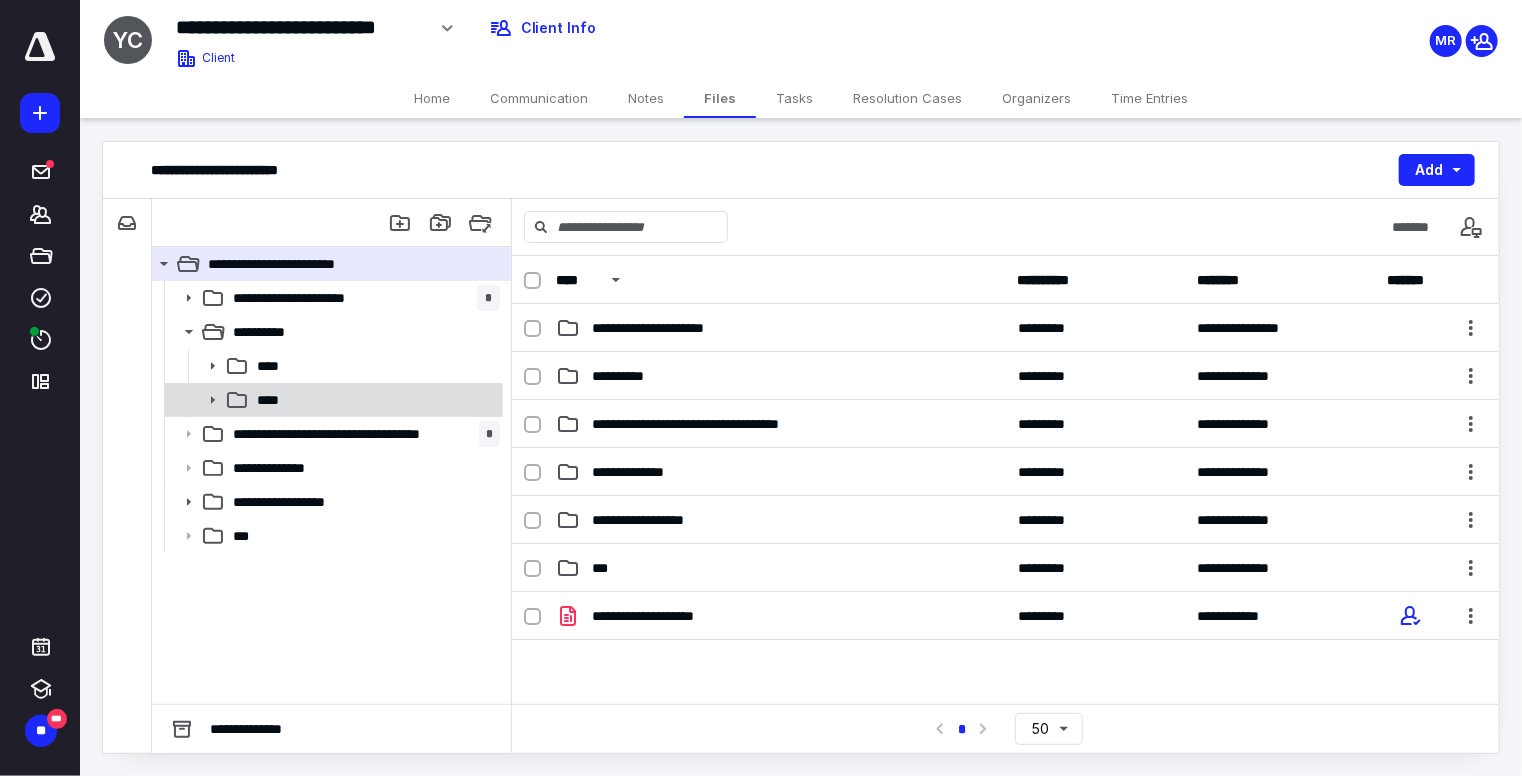 click 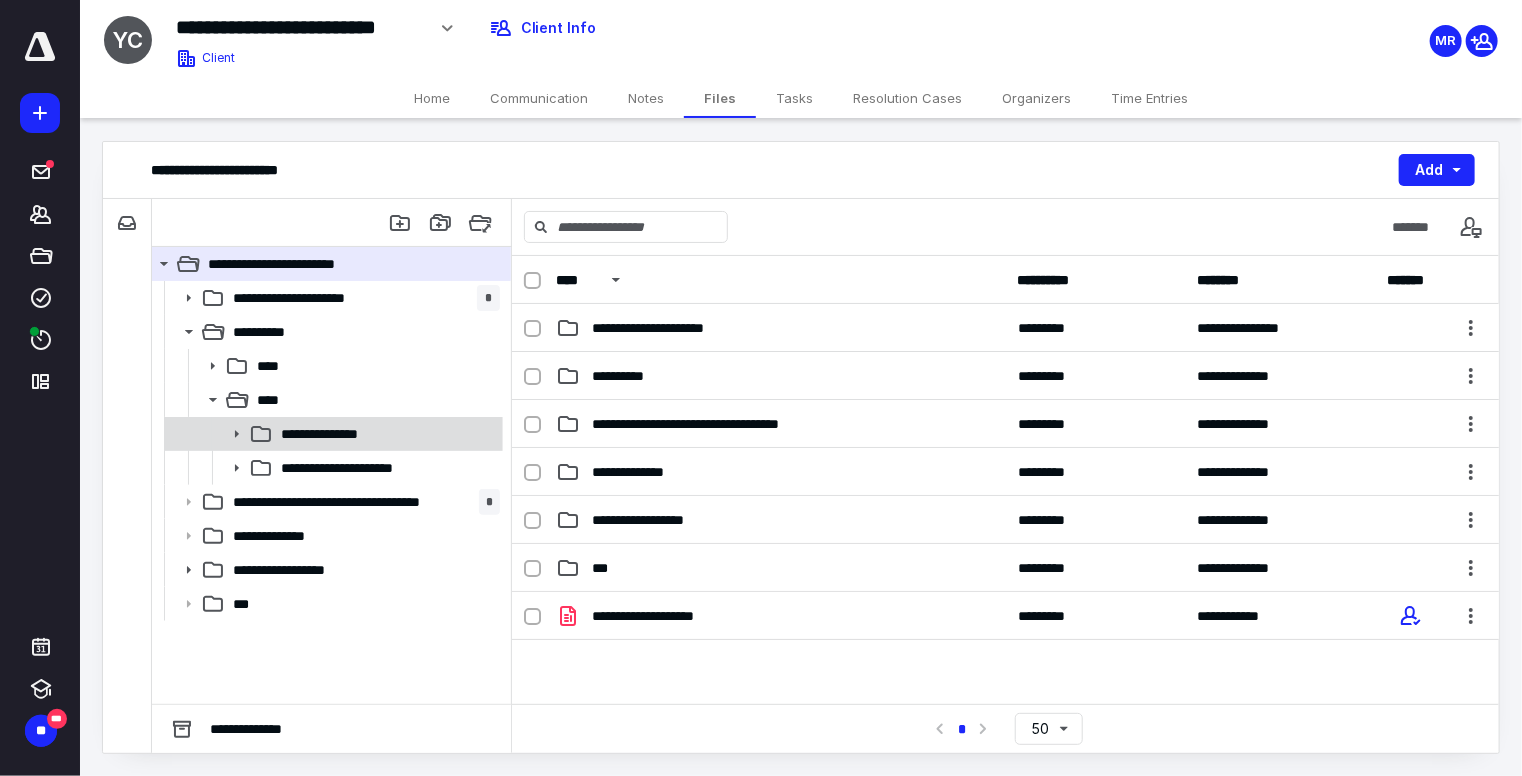 click 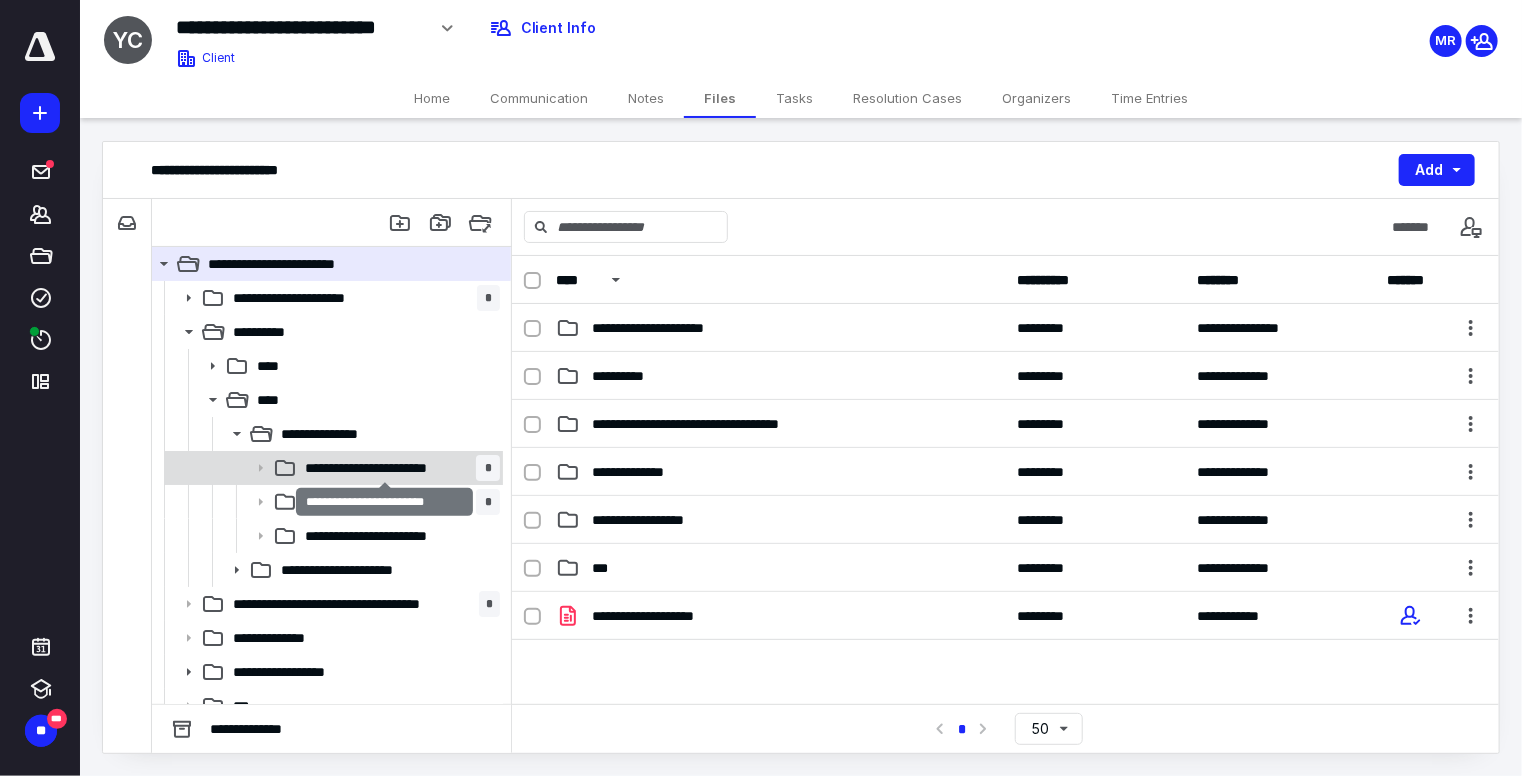 click on "**********" at bounding box center (385, 468) 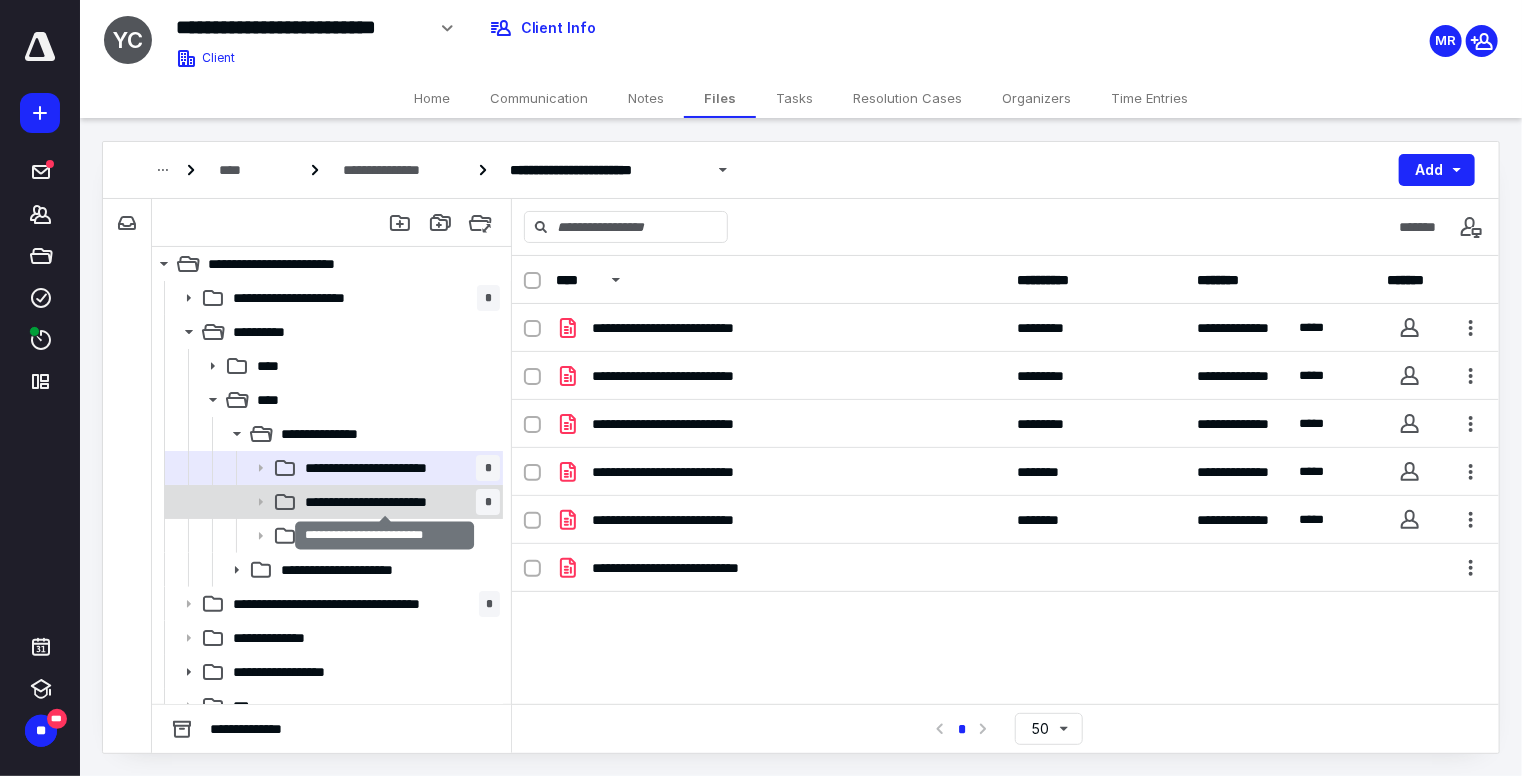 click on "**********" at bounding box center [385, 502] 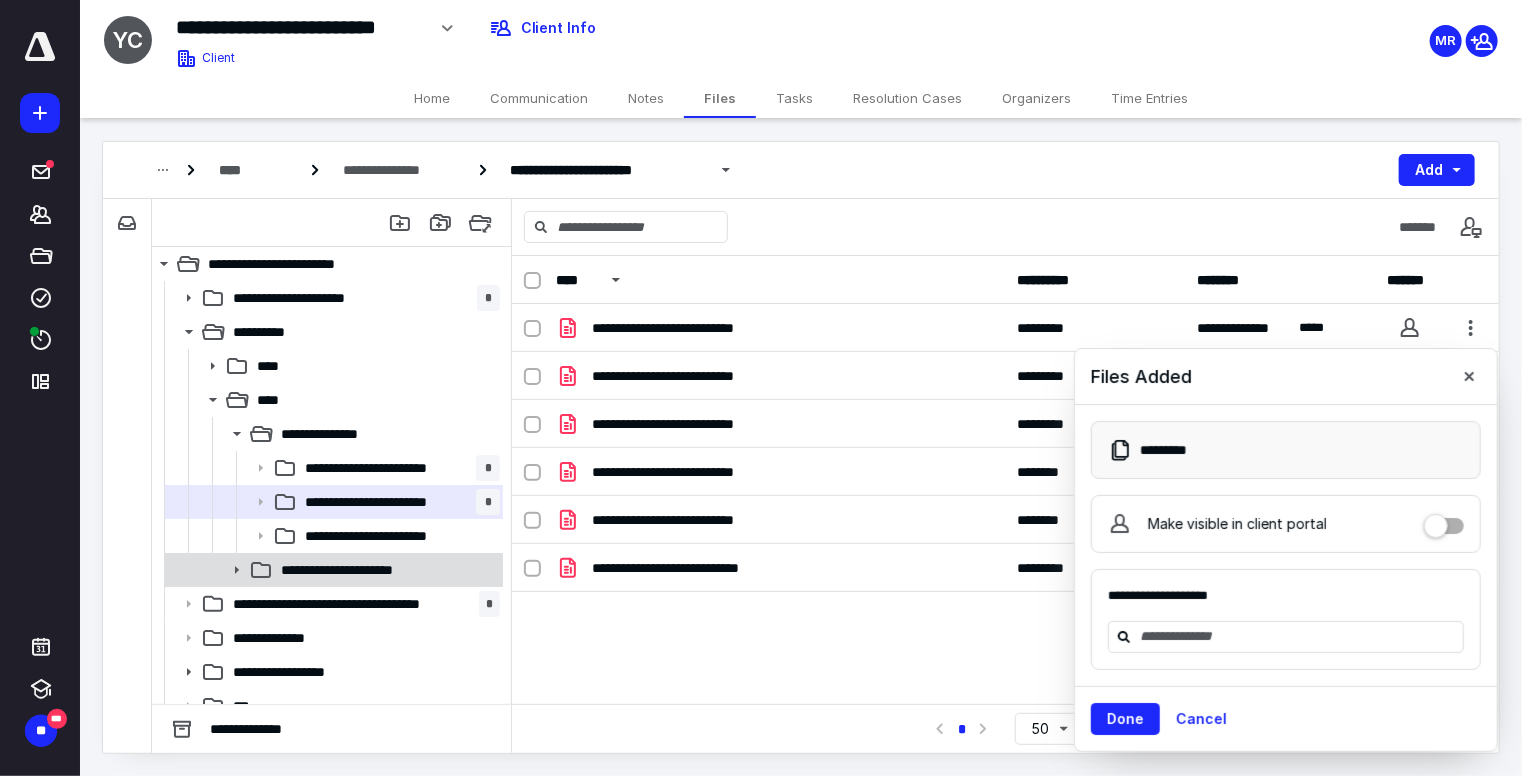 click 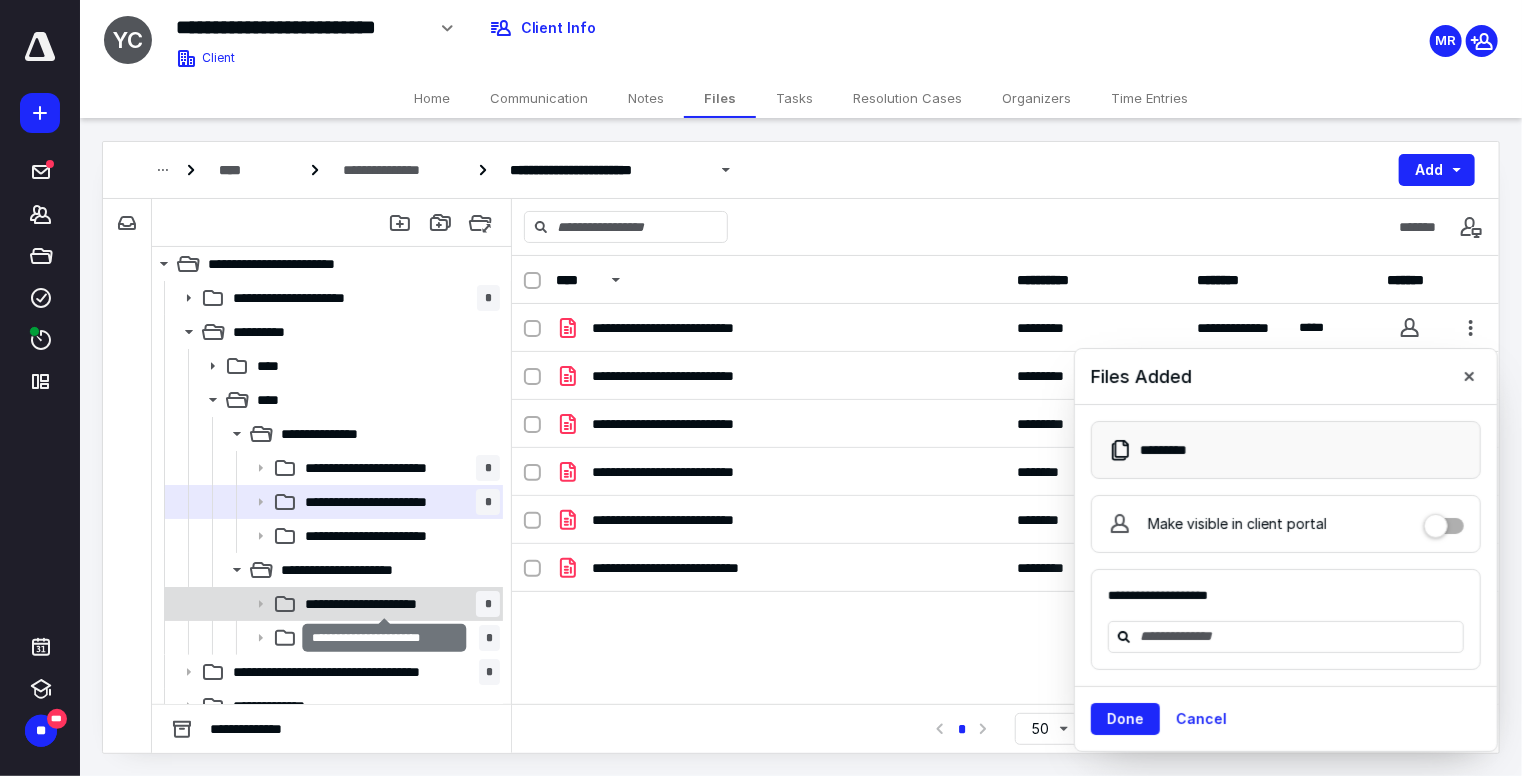 click on "**********" at bounding box center (385, 604) 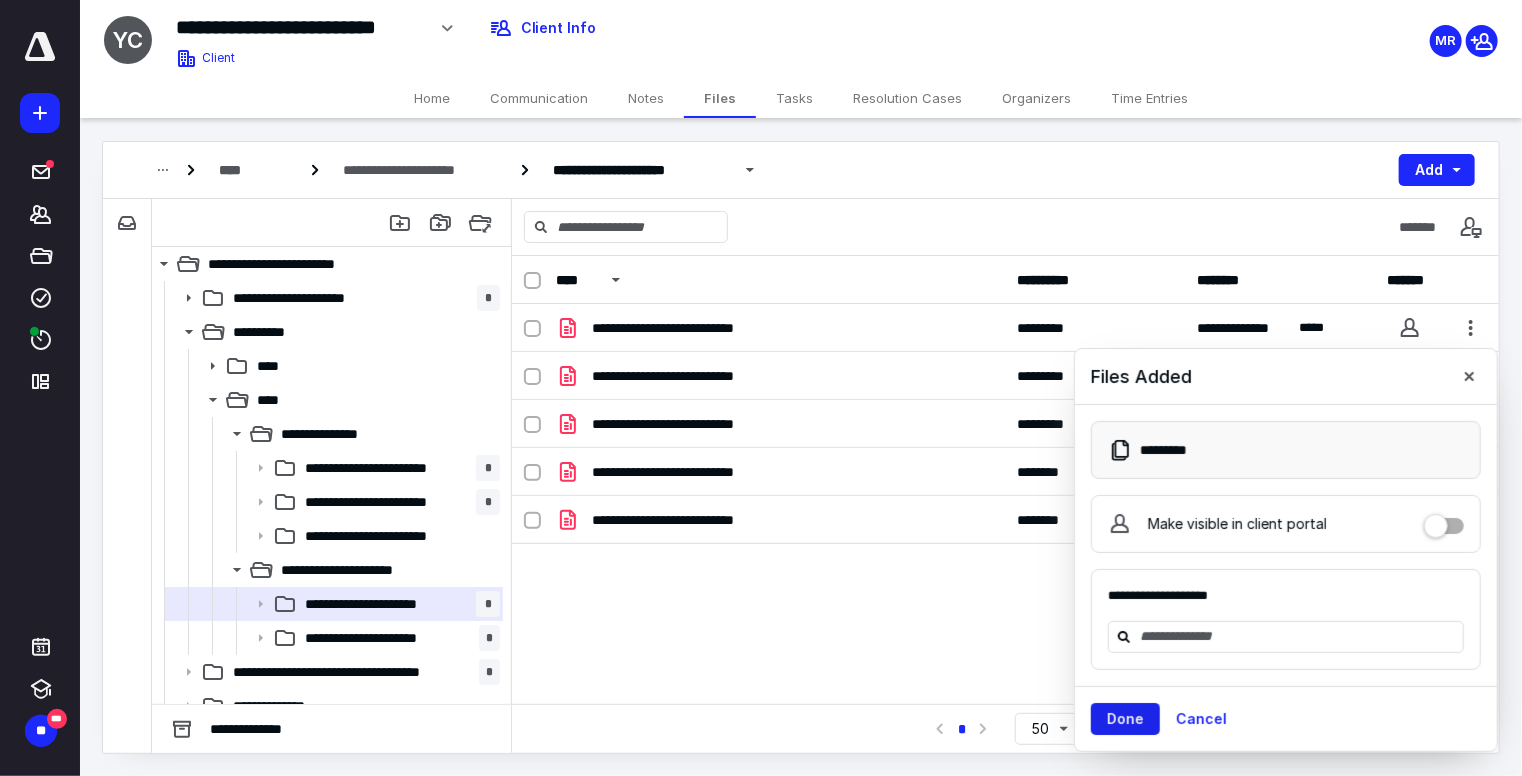 click on "Done" at bounding box center (1125, 719) 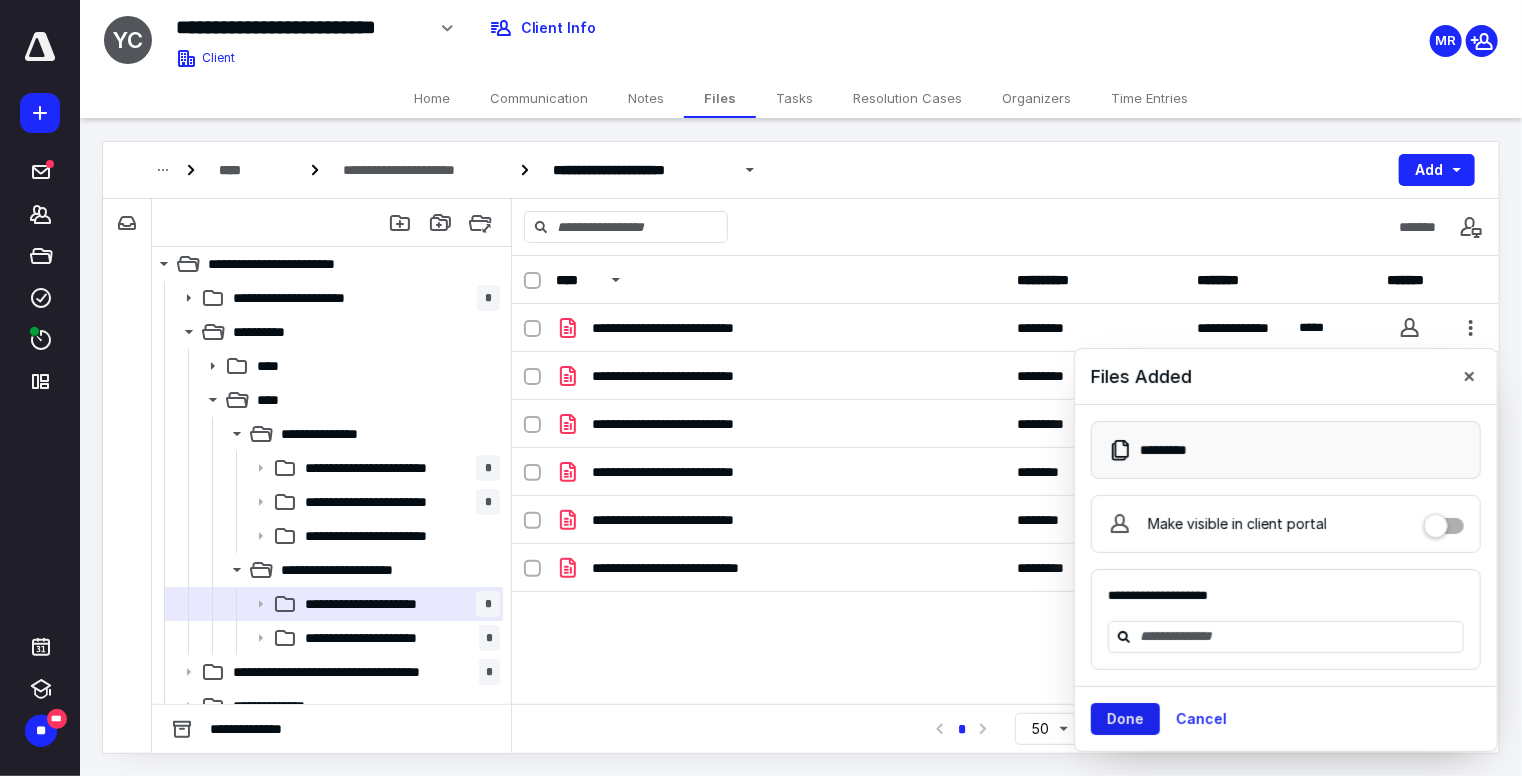 click on "Done" at bounding box center [1125, 719] 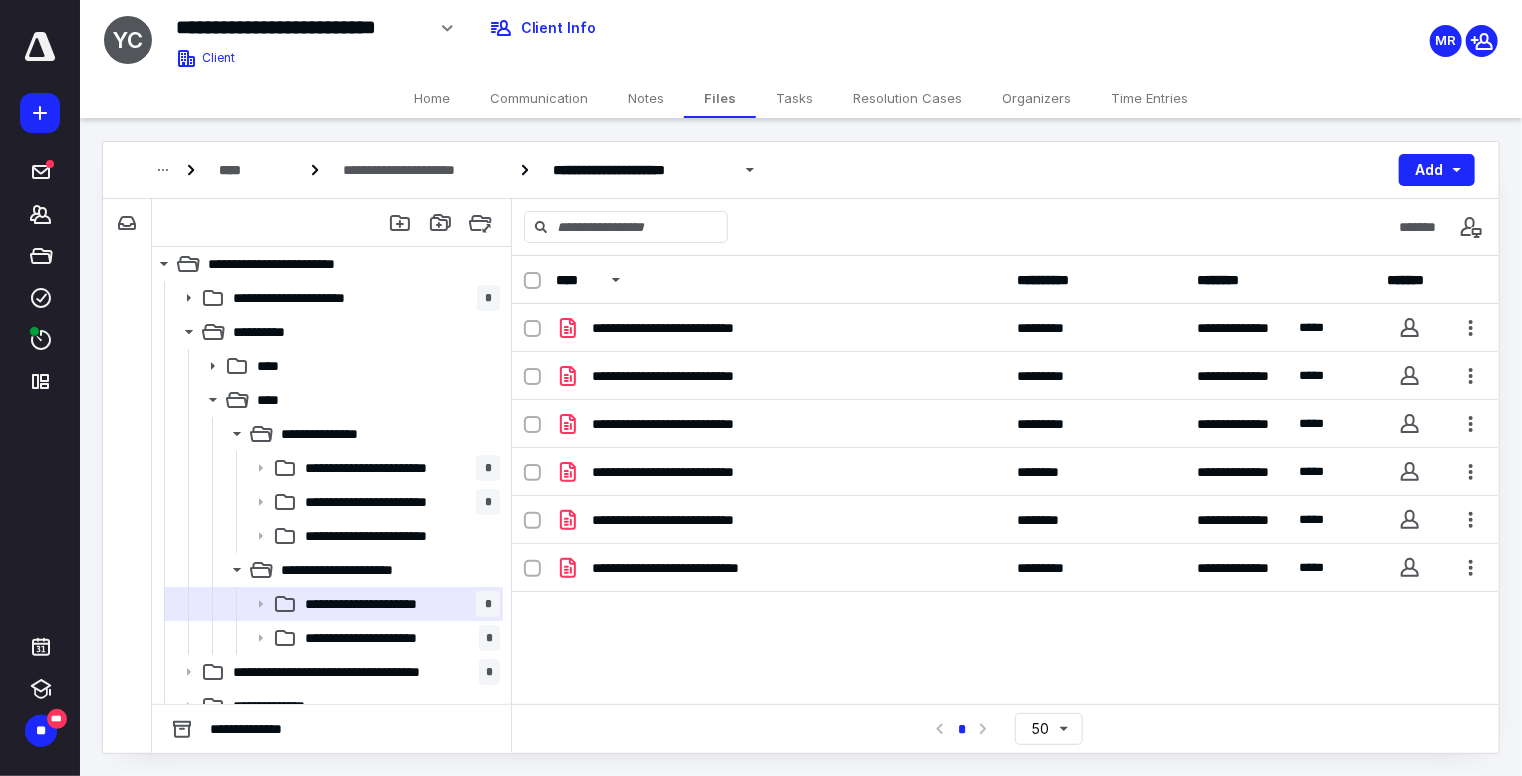 click on "Tasks" at bounding box center [794, 98] 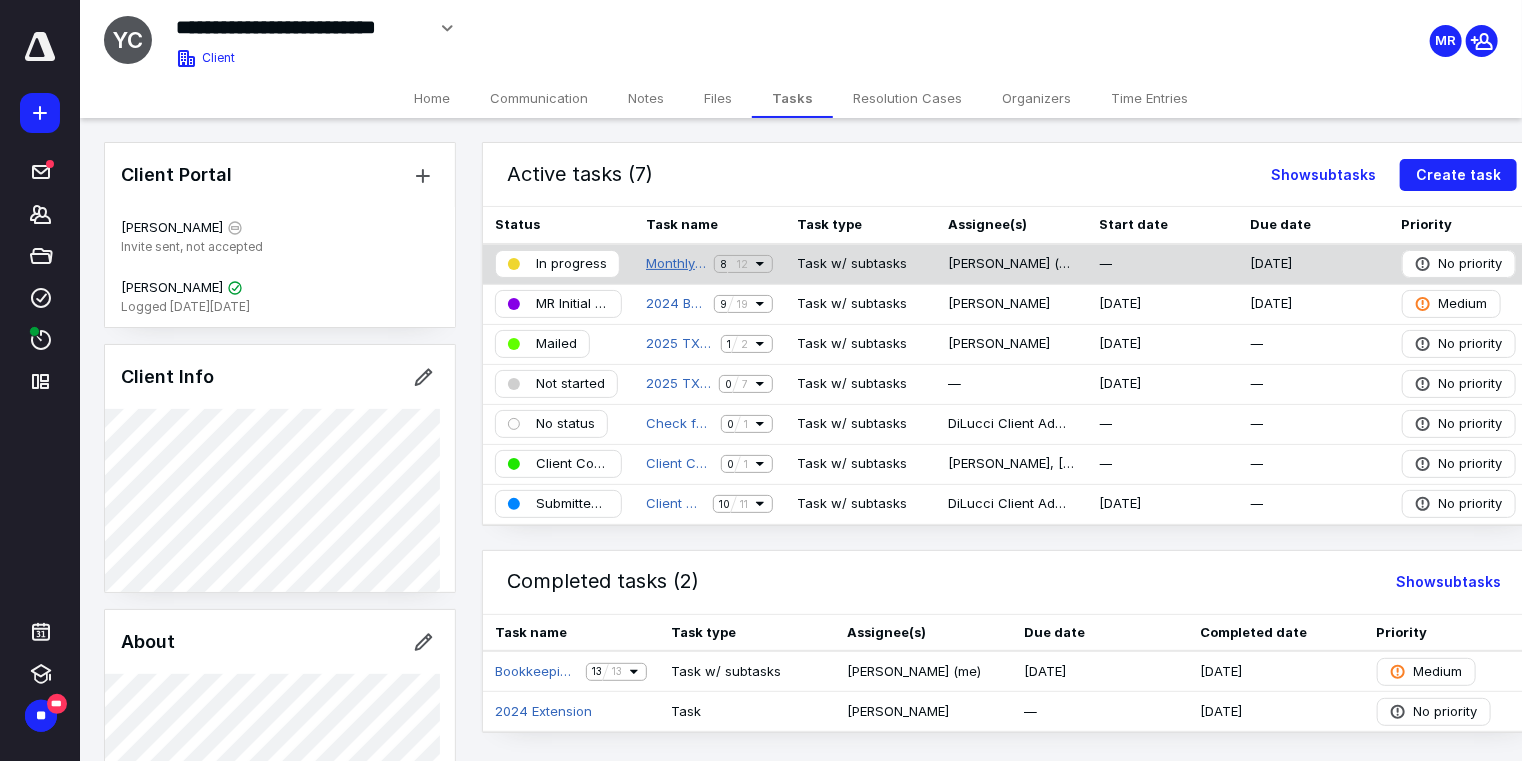 click on "Monthly Bookkeeping - [DATE]-[DATE]" at bounding box center (676, 264) 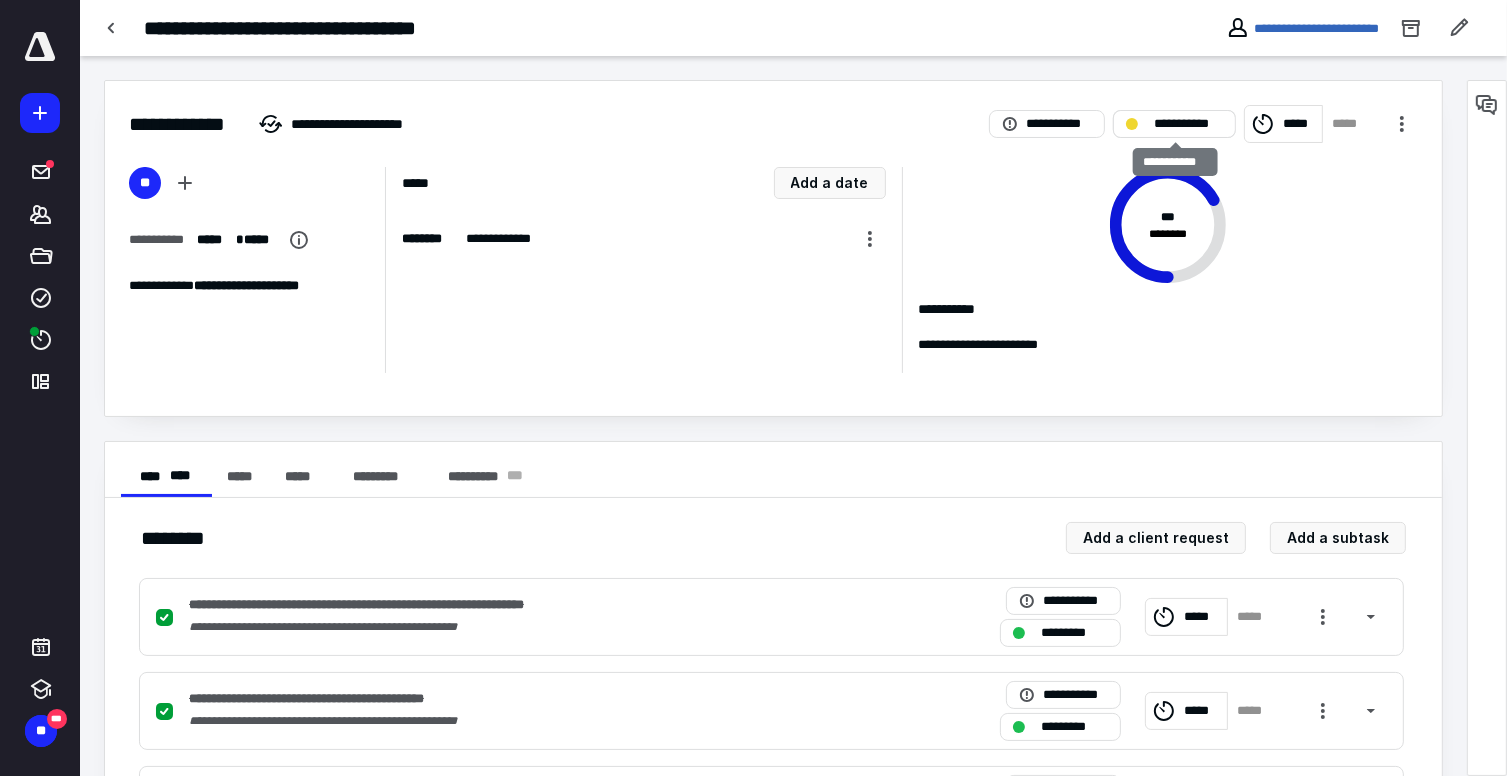 click on "**********" at bounding box center (1188, 124) 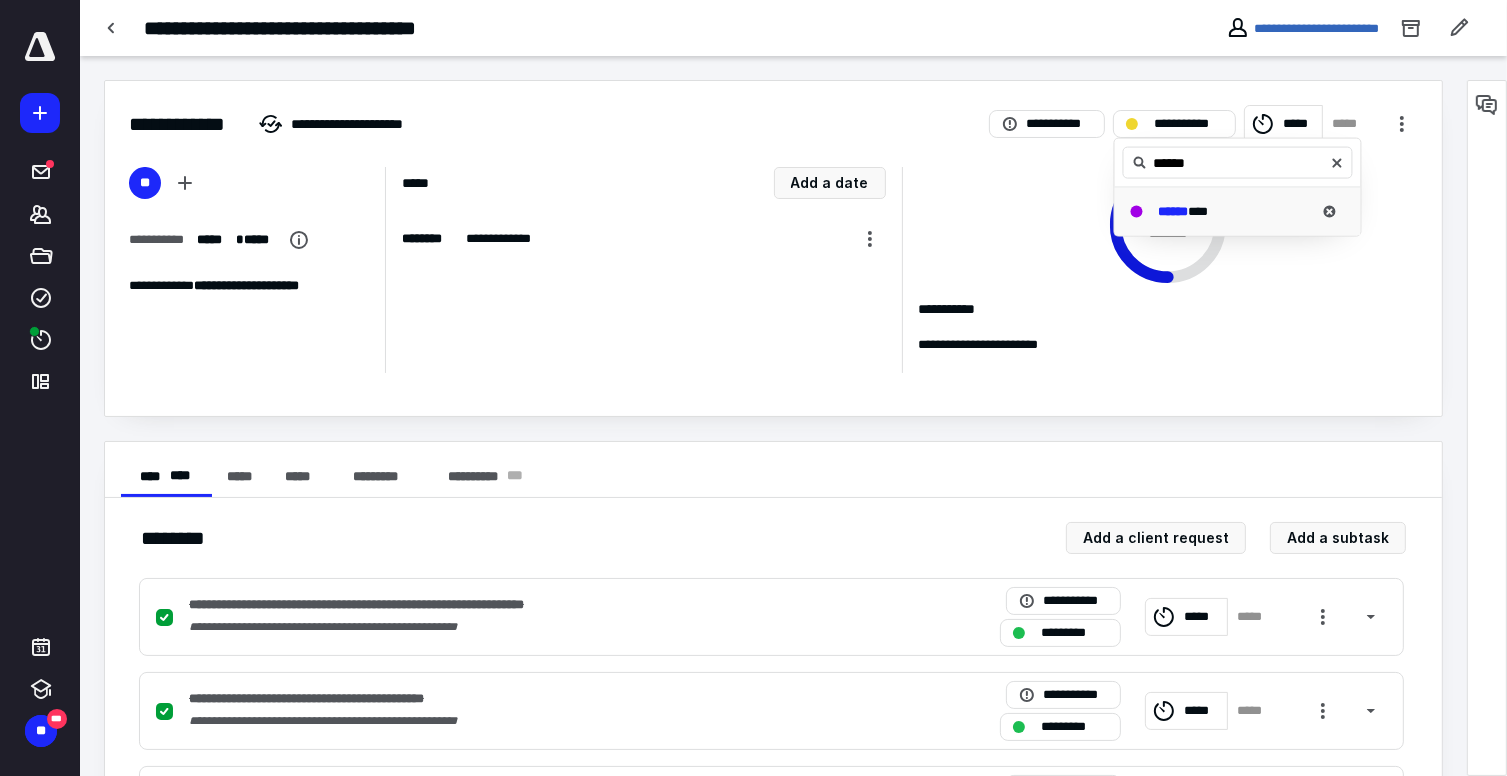 type on "******" 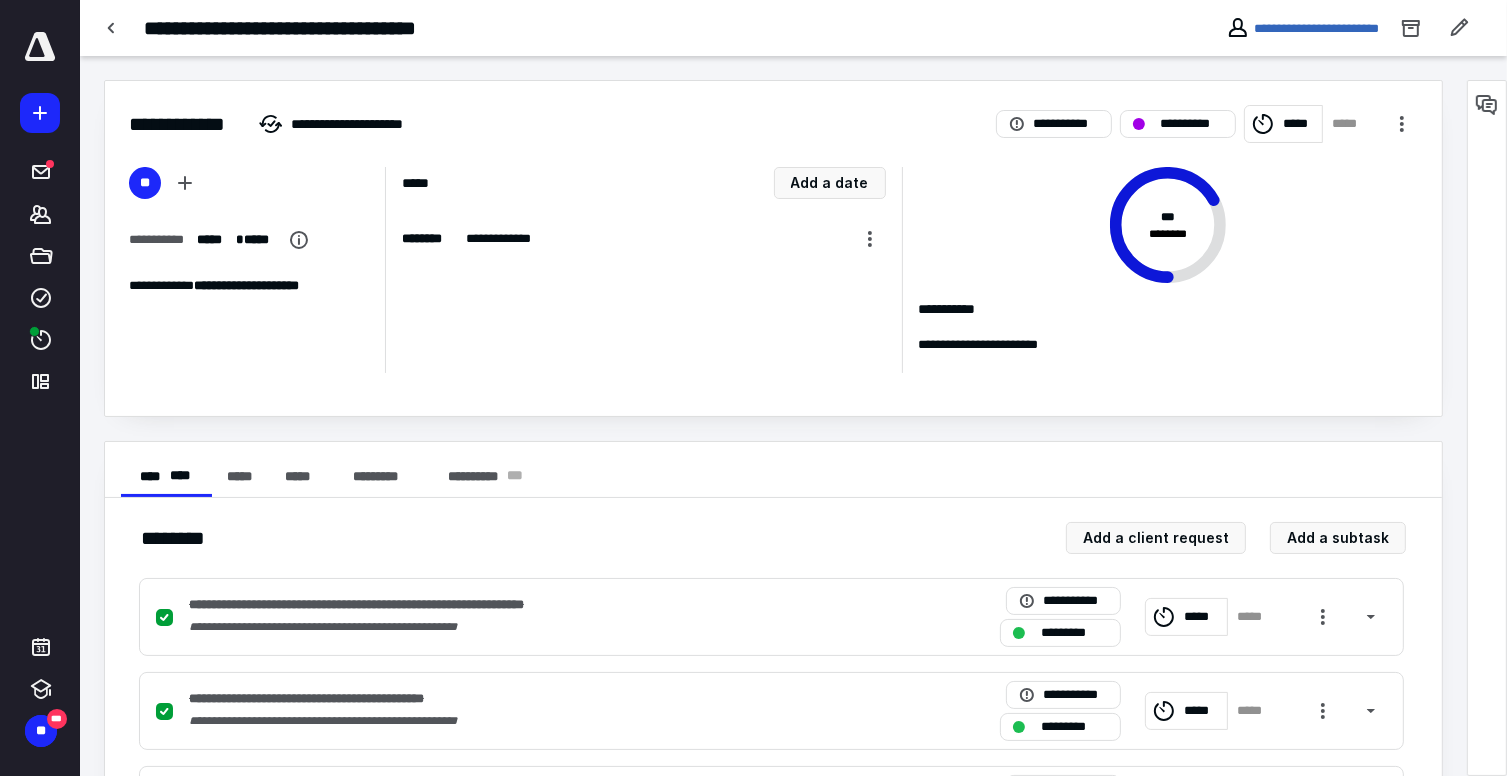 scroll, scrollTop: 678, scrollLeft: 0, axis: vertical 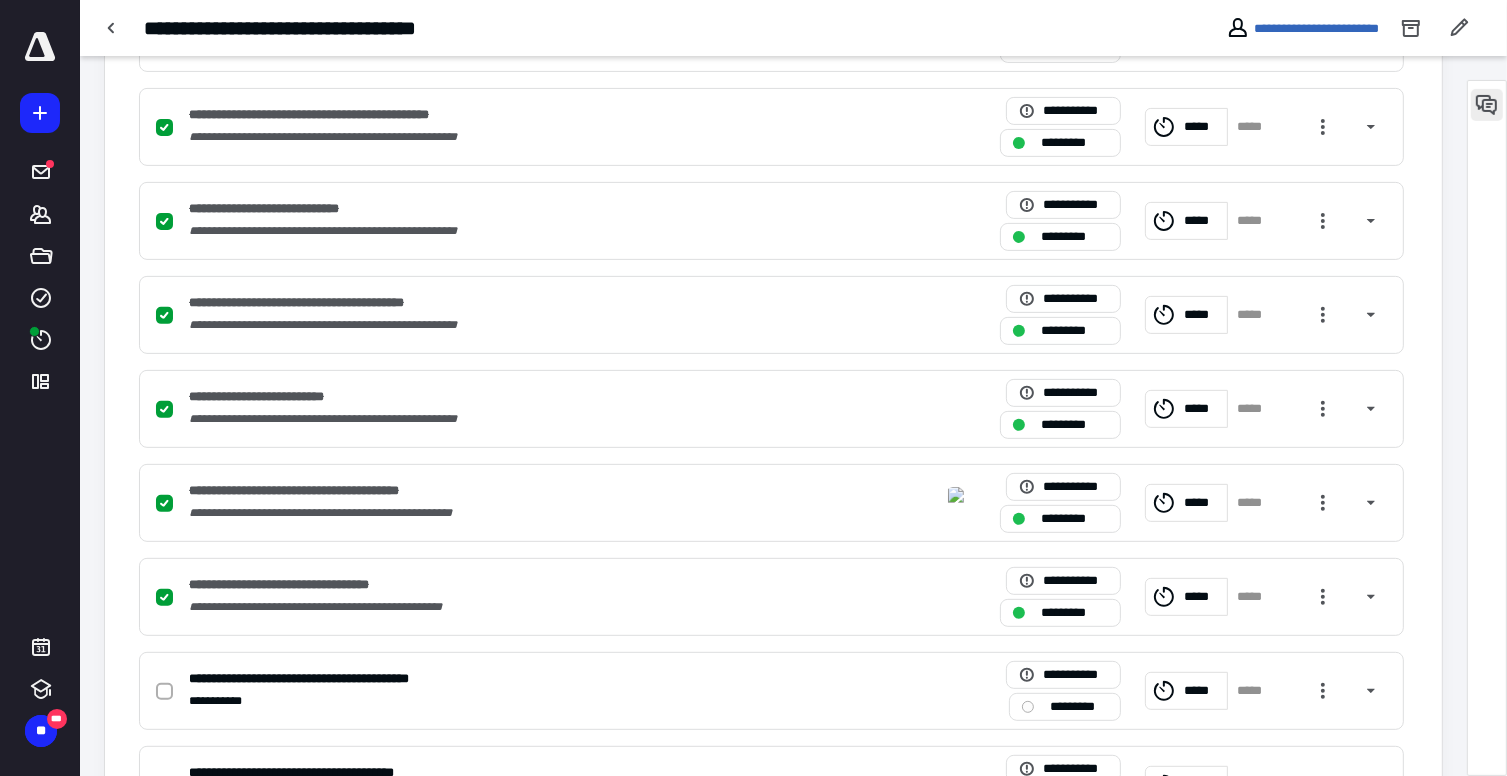 click at bounding box center [1487, 105] 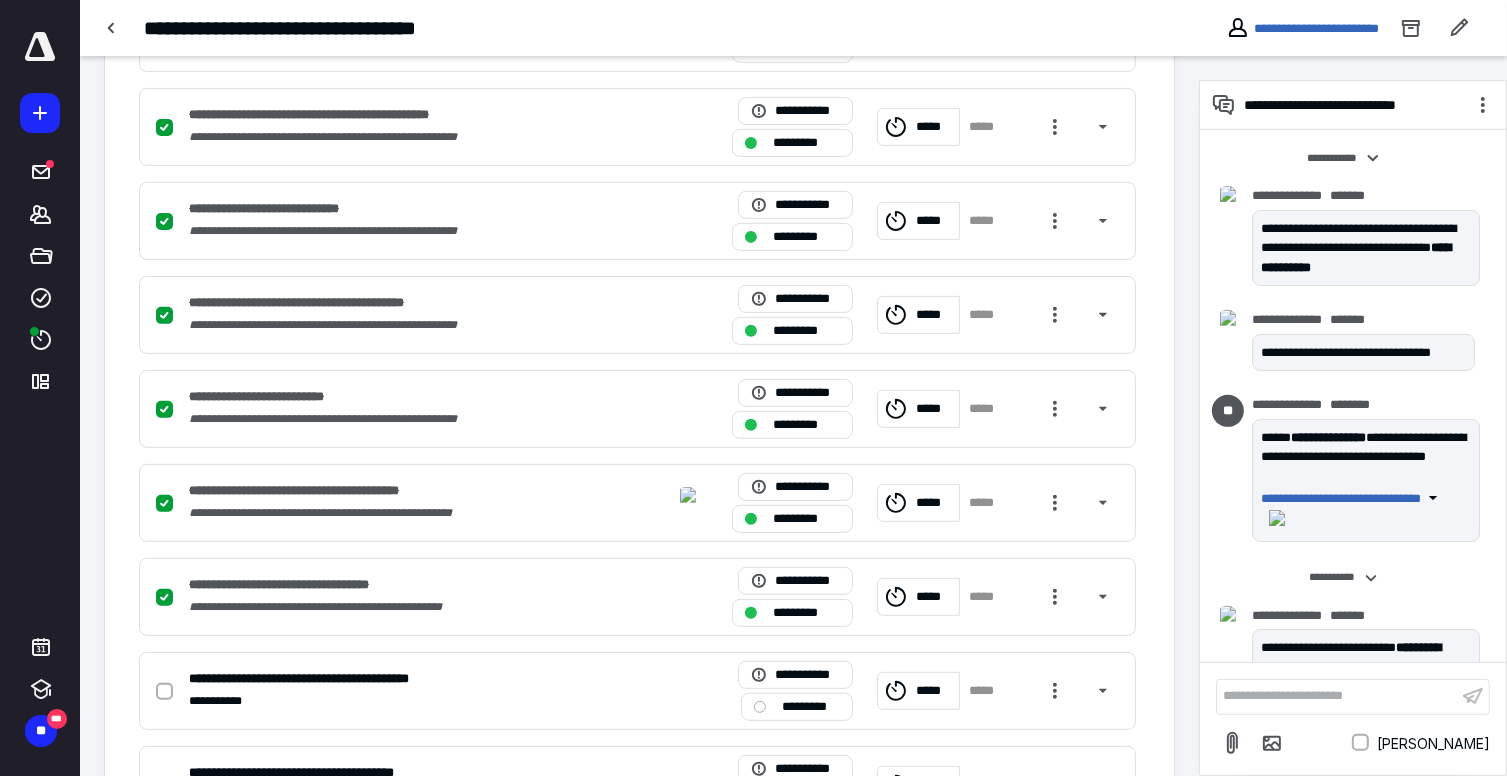 scroll, scrollTop: 1092, scrollLeft: 0, axis: vertical 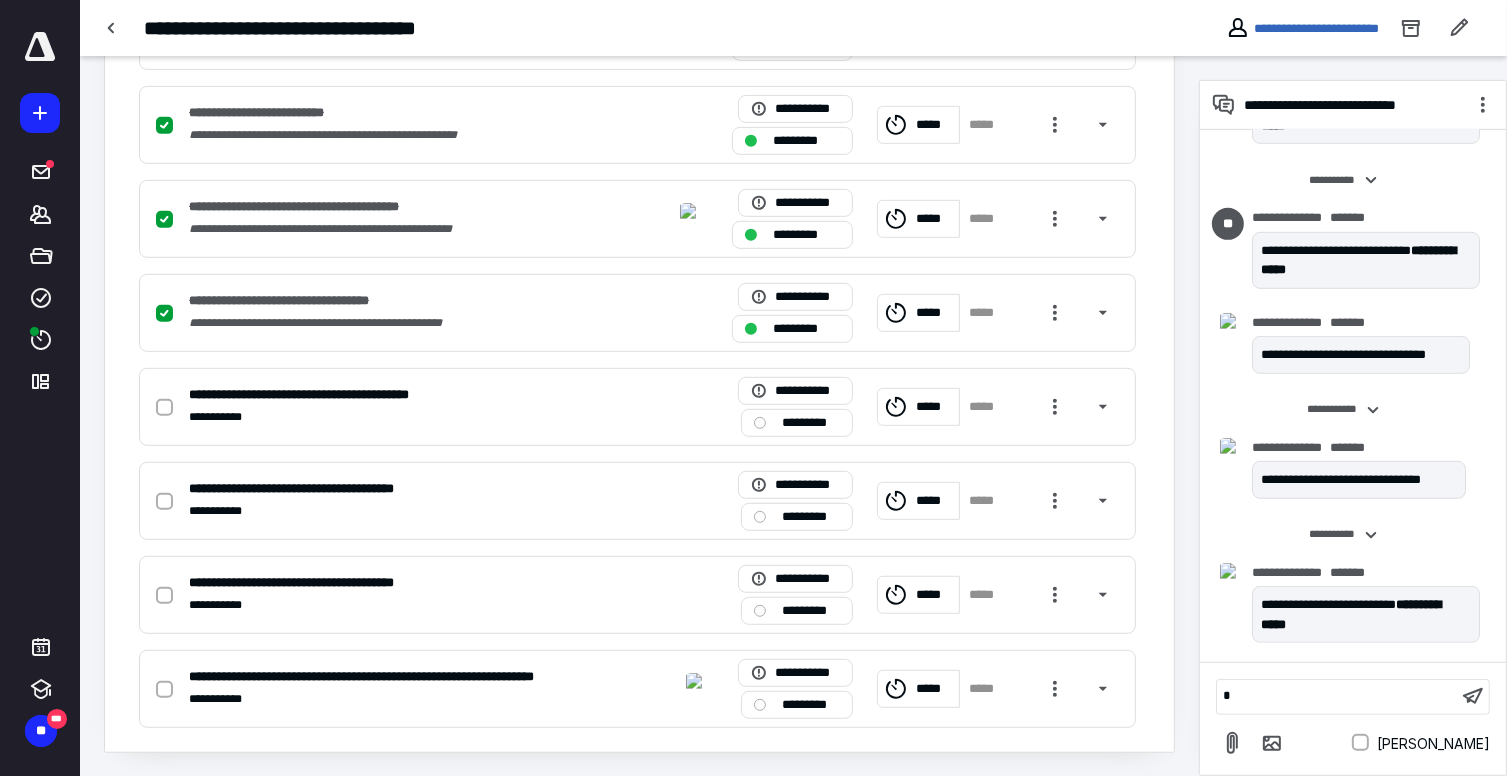 type 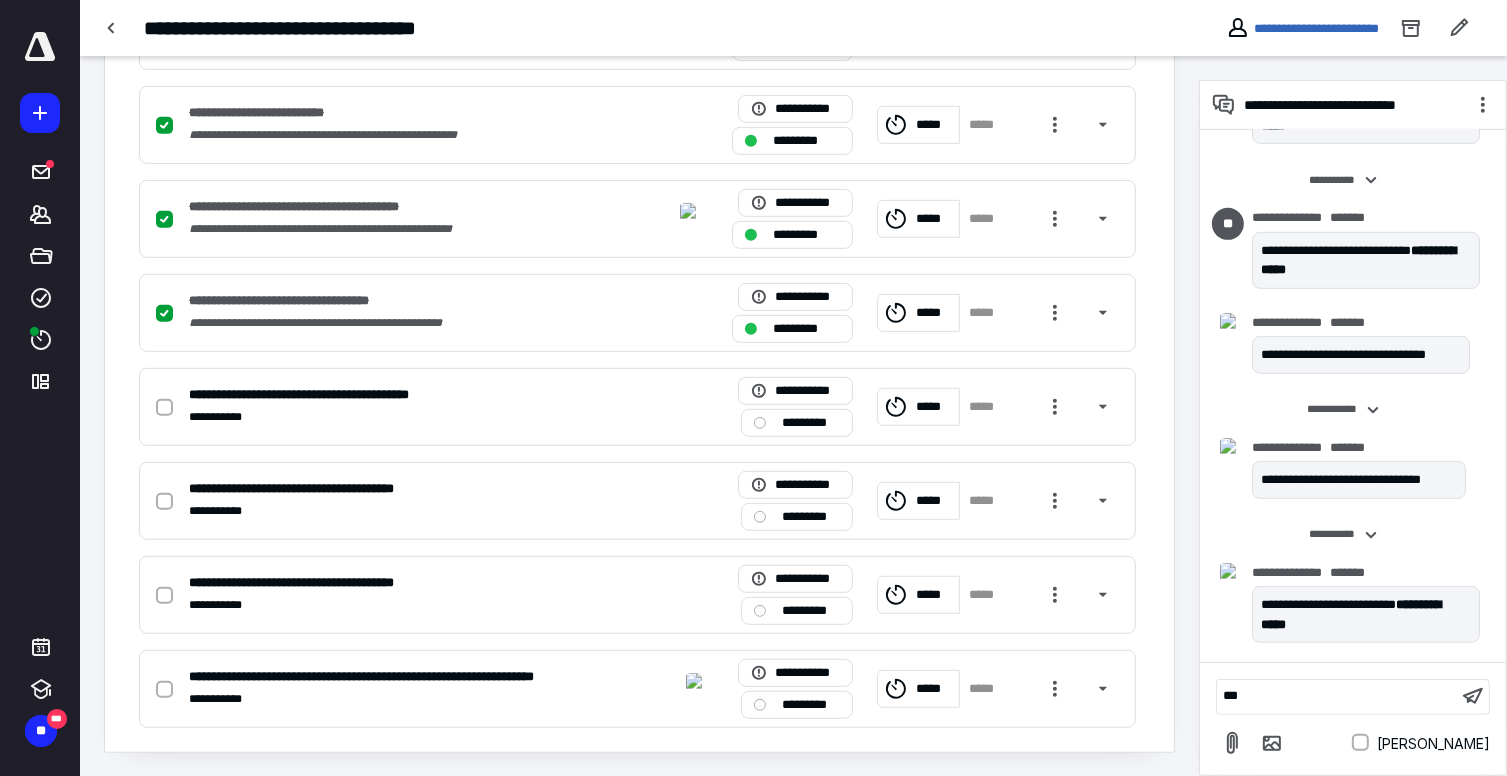 scroll, scrollTop: 1230, scrollLeft: 0, axis: vertical 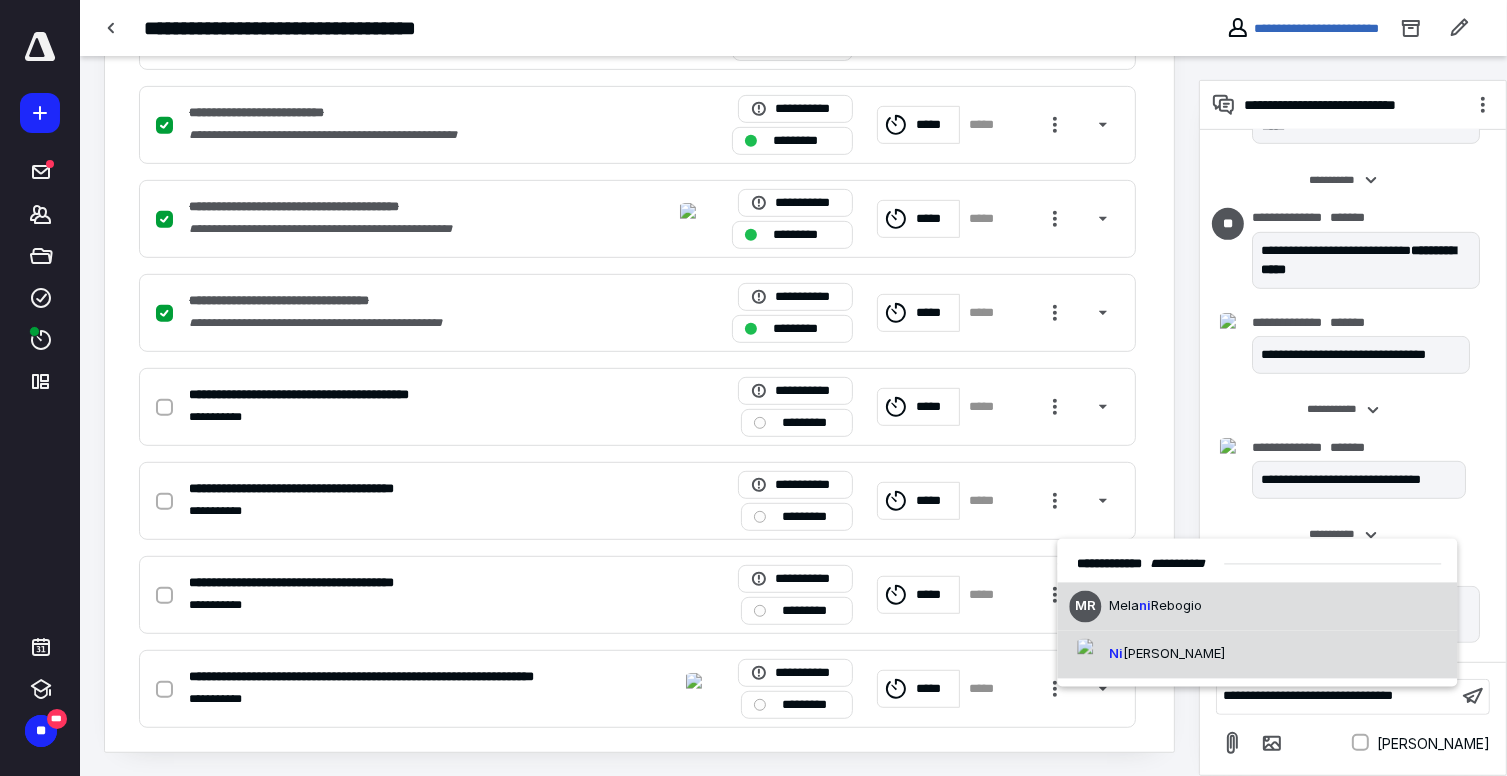 click on "[PERSON_NAME]" at bounding box center (1168, 654) 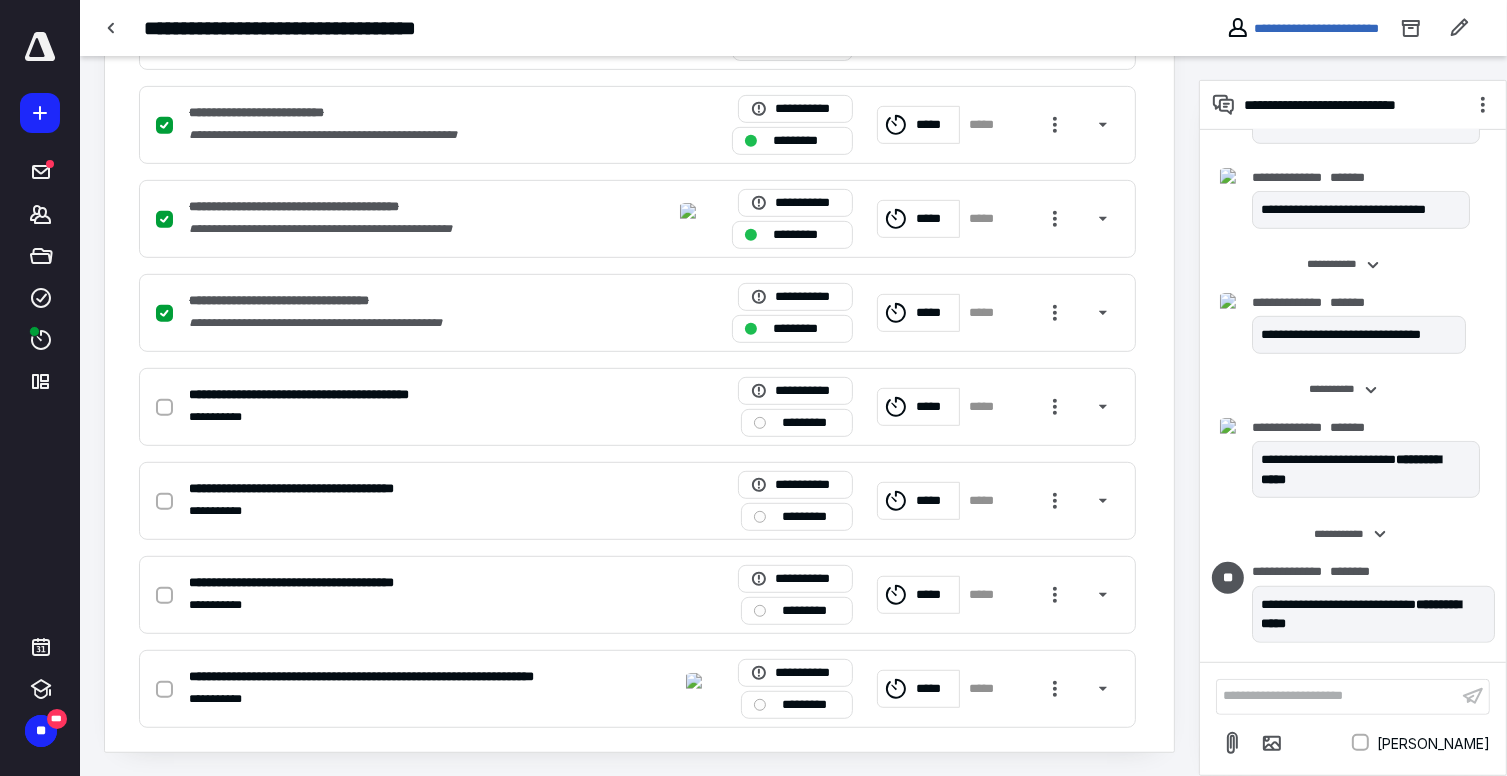 scroll, scrollTop: 1374, scrollLeft: 0, axis: vertical 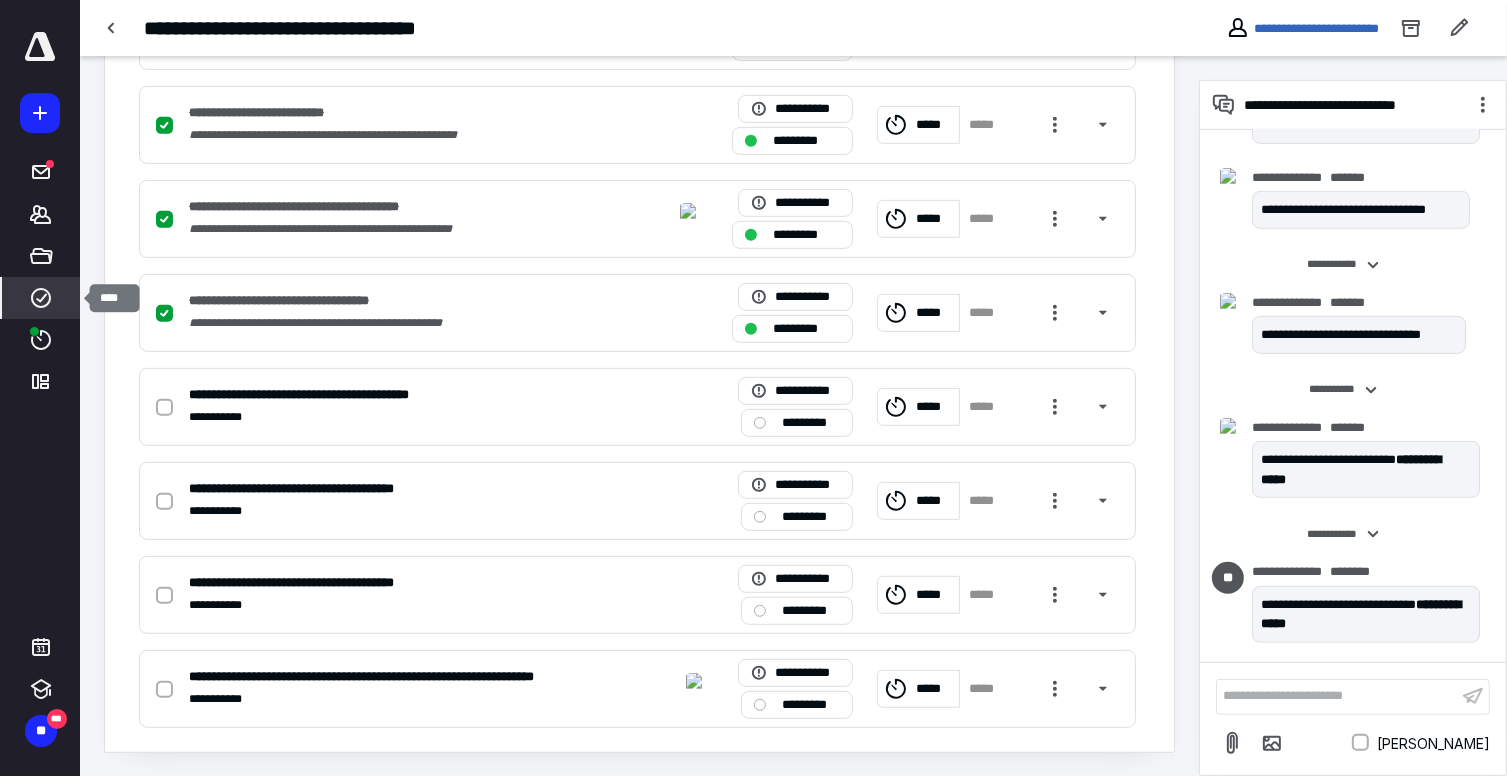 click 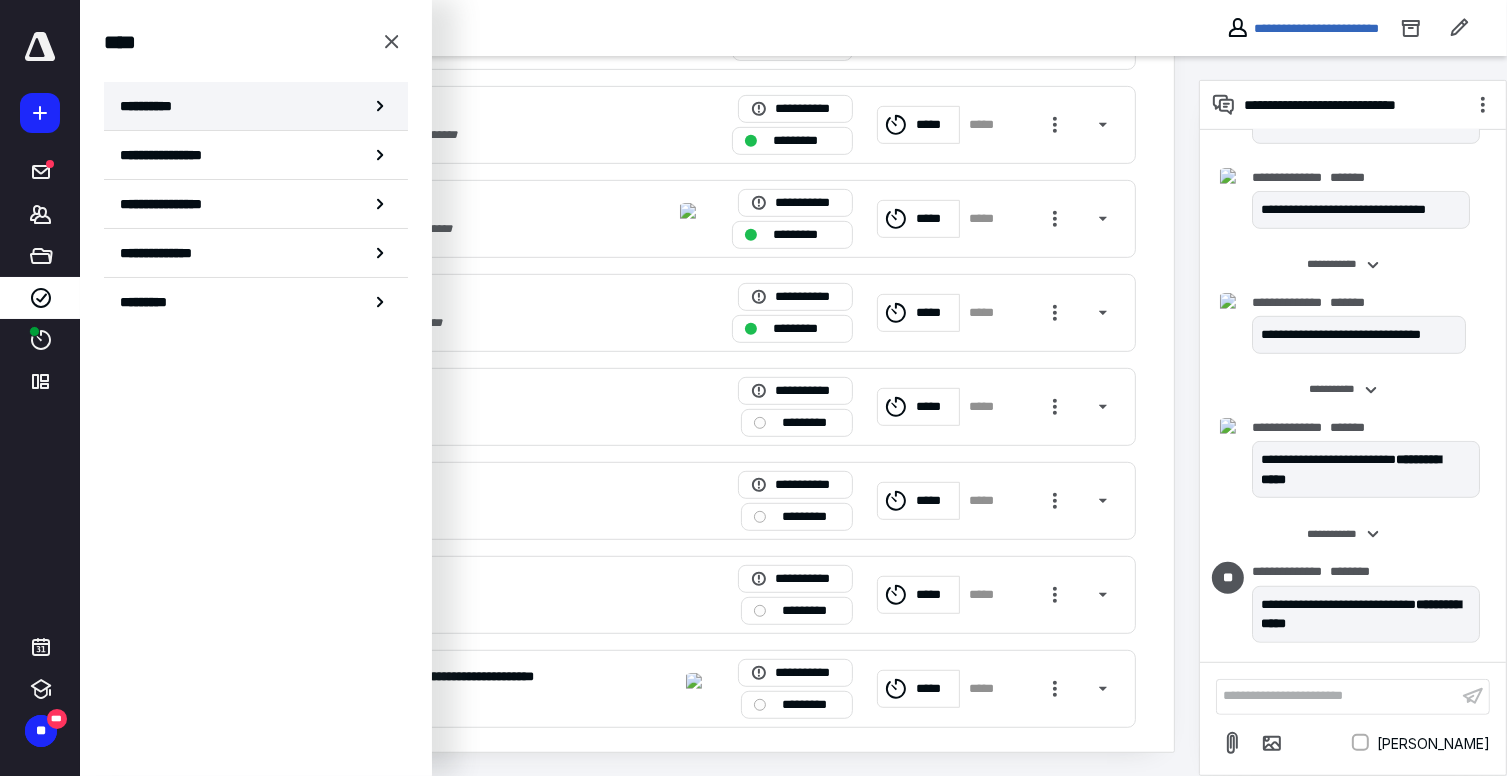 click on "**********" at bounding box center (256, 106) 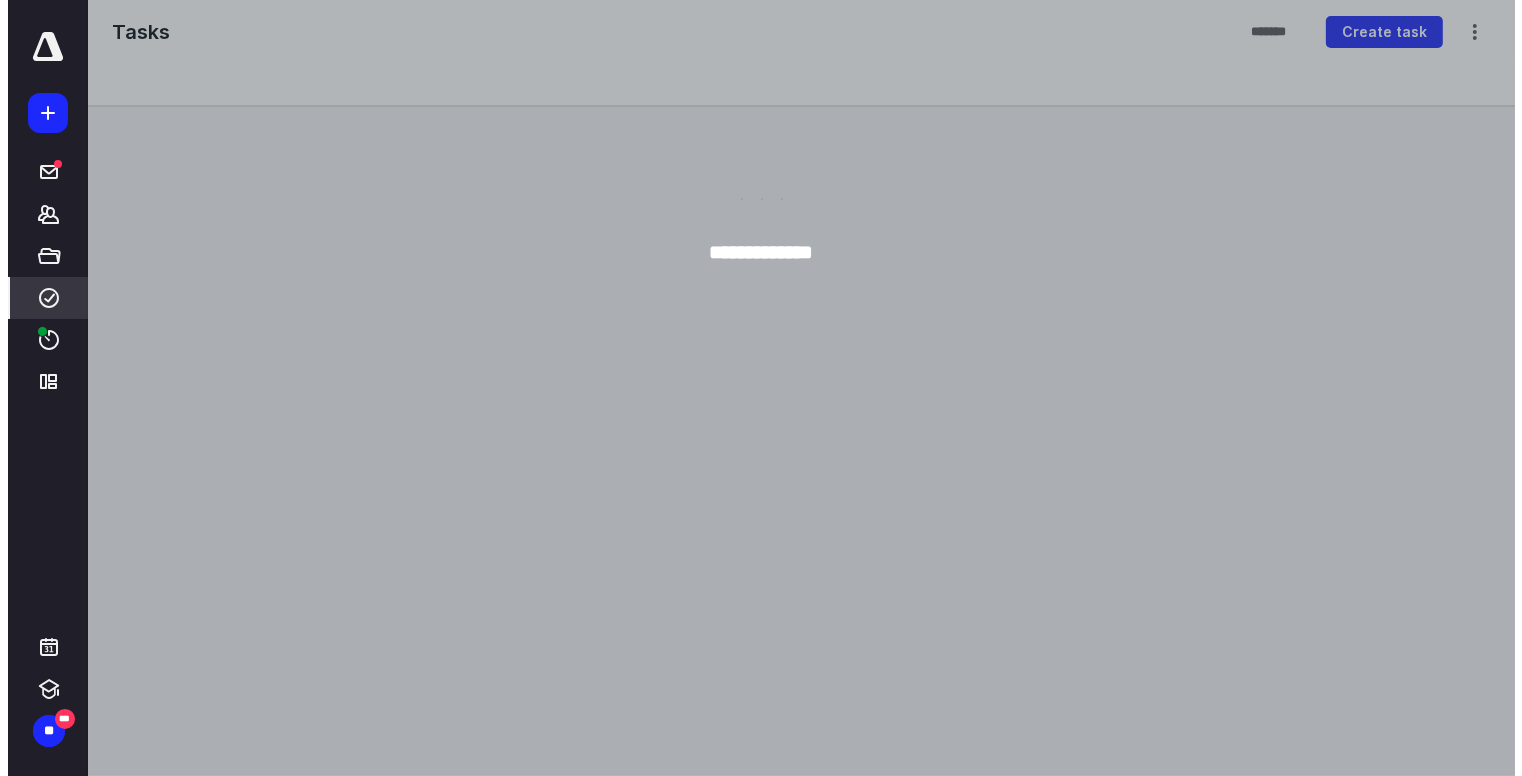 scroll, scrollTop: 0, scrollLeft: 0, axis: both 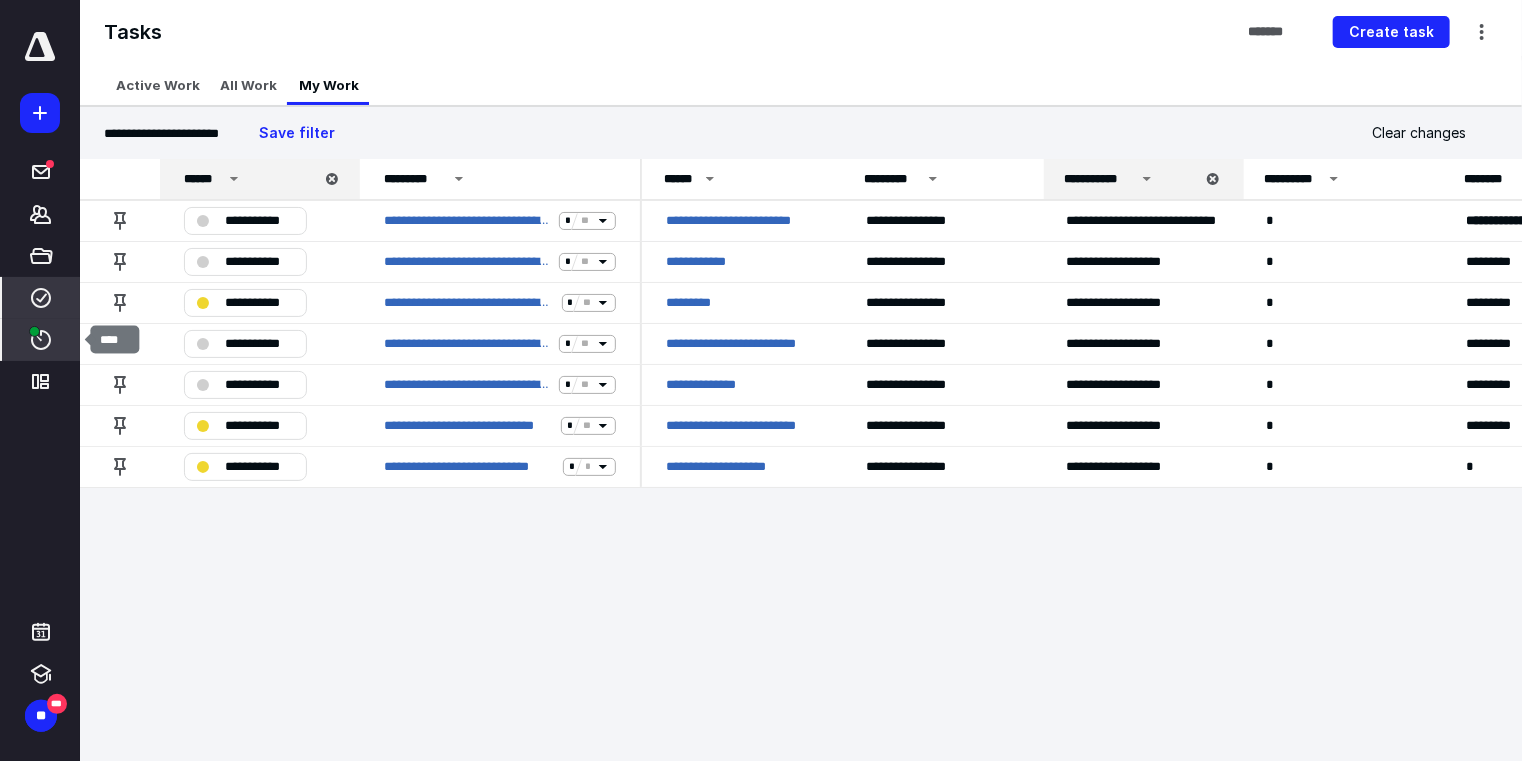 click on "****" at bounding box center (41, 340) 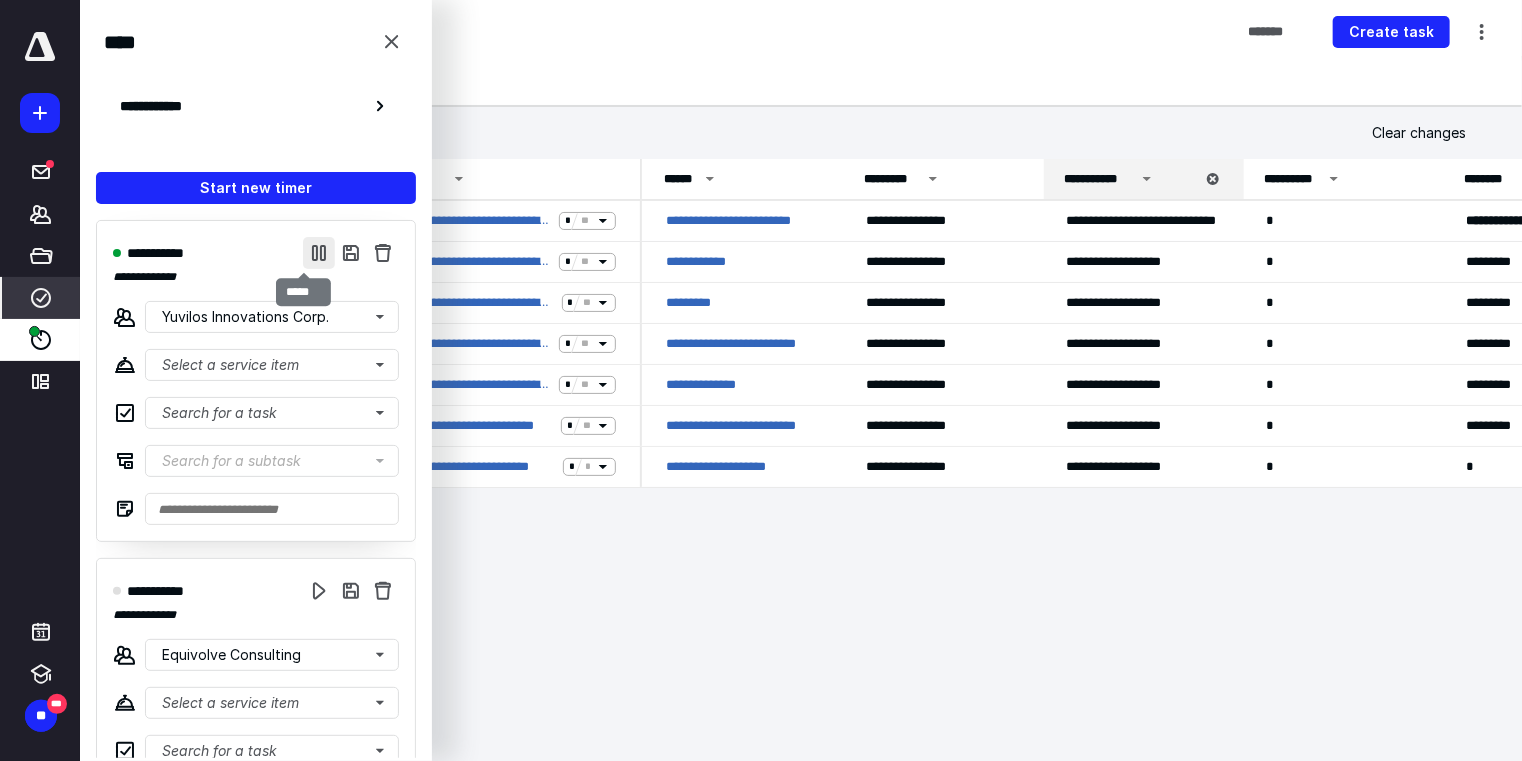 click at bounding box center (319, 253) 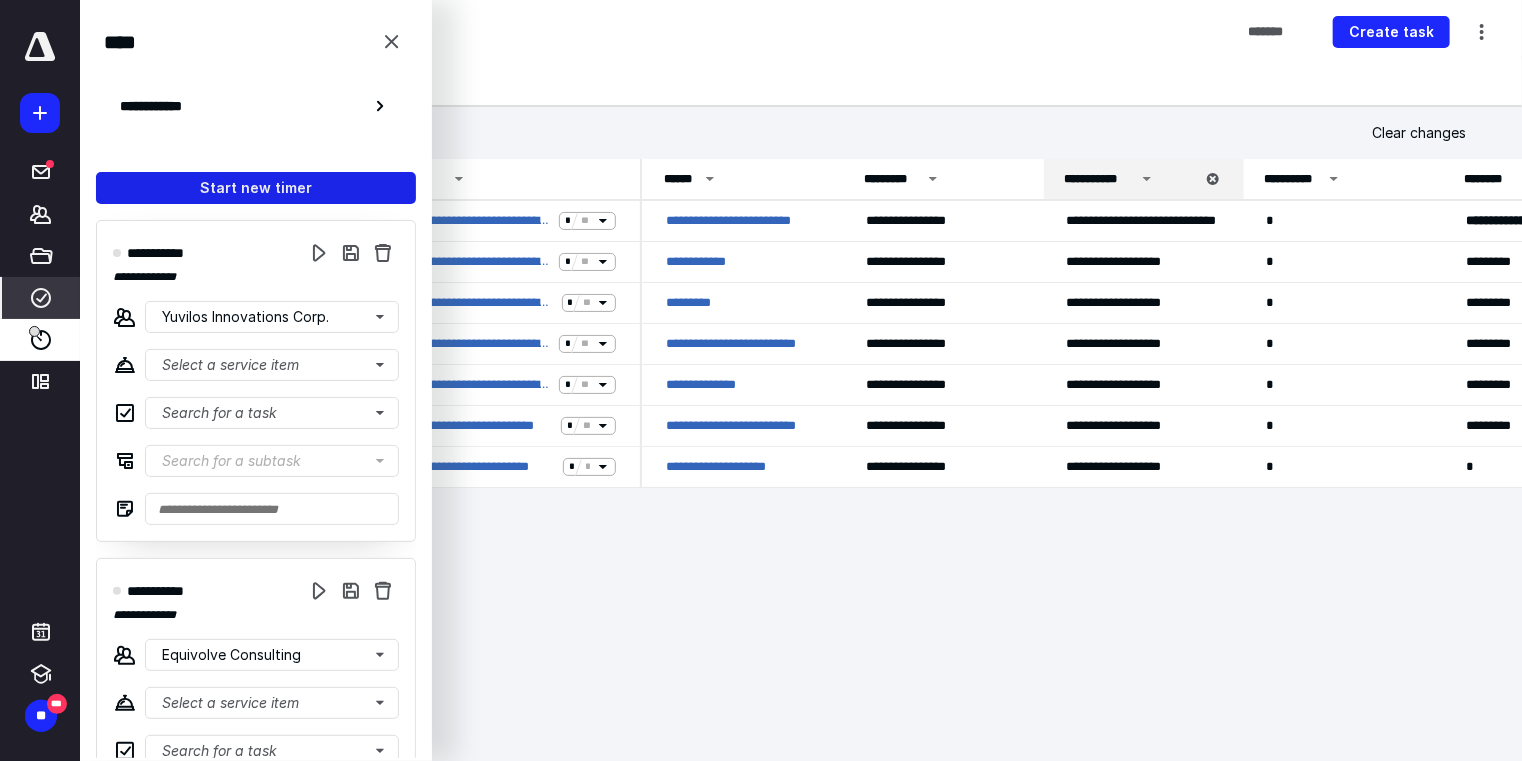 click on "Start new timer" at bounding box center (256, 188) 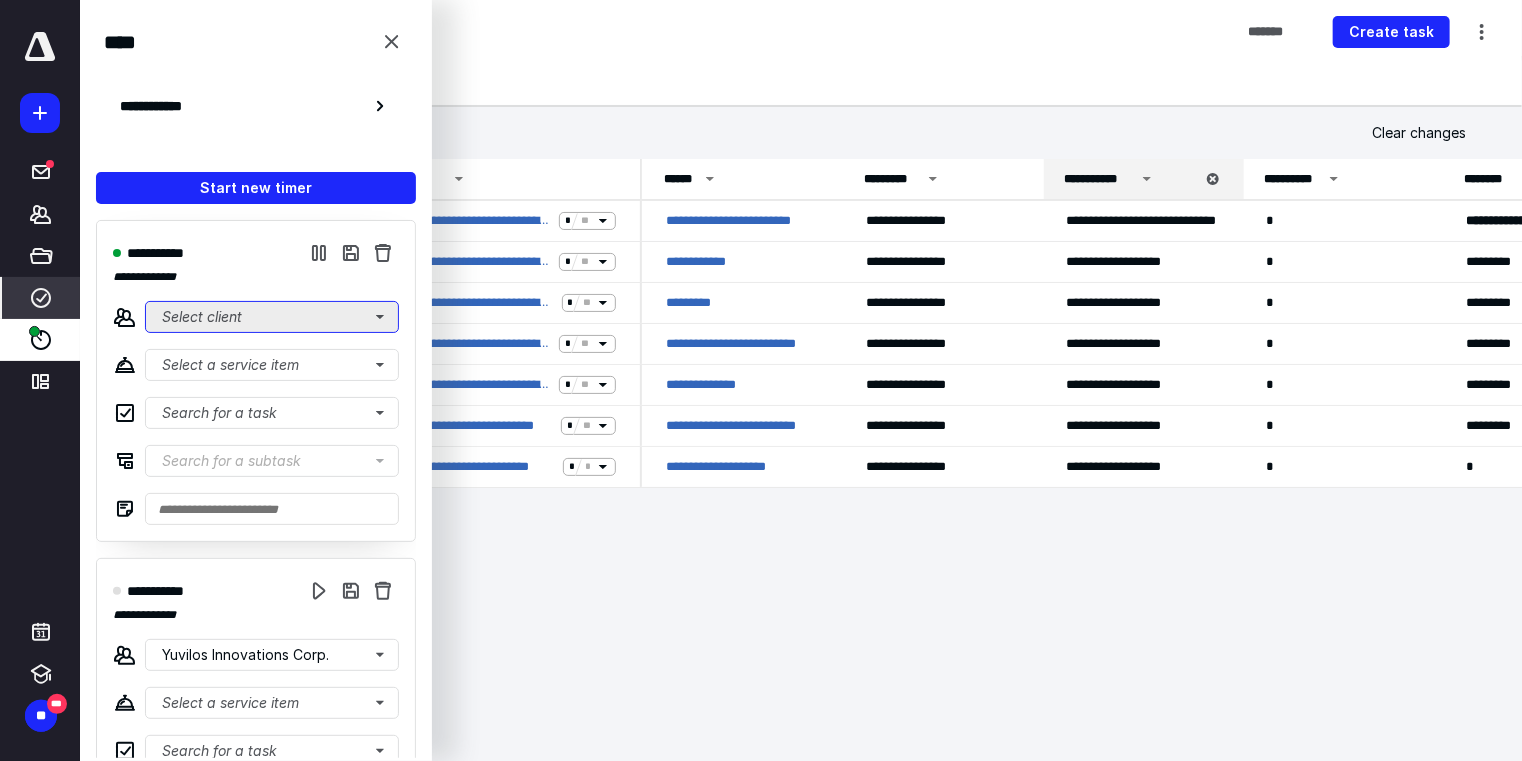 click on "Select client" at bounding box center [272, 317] 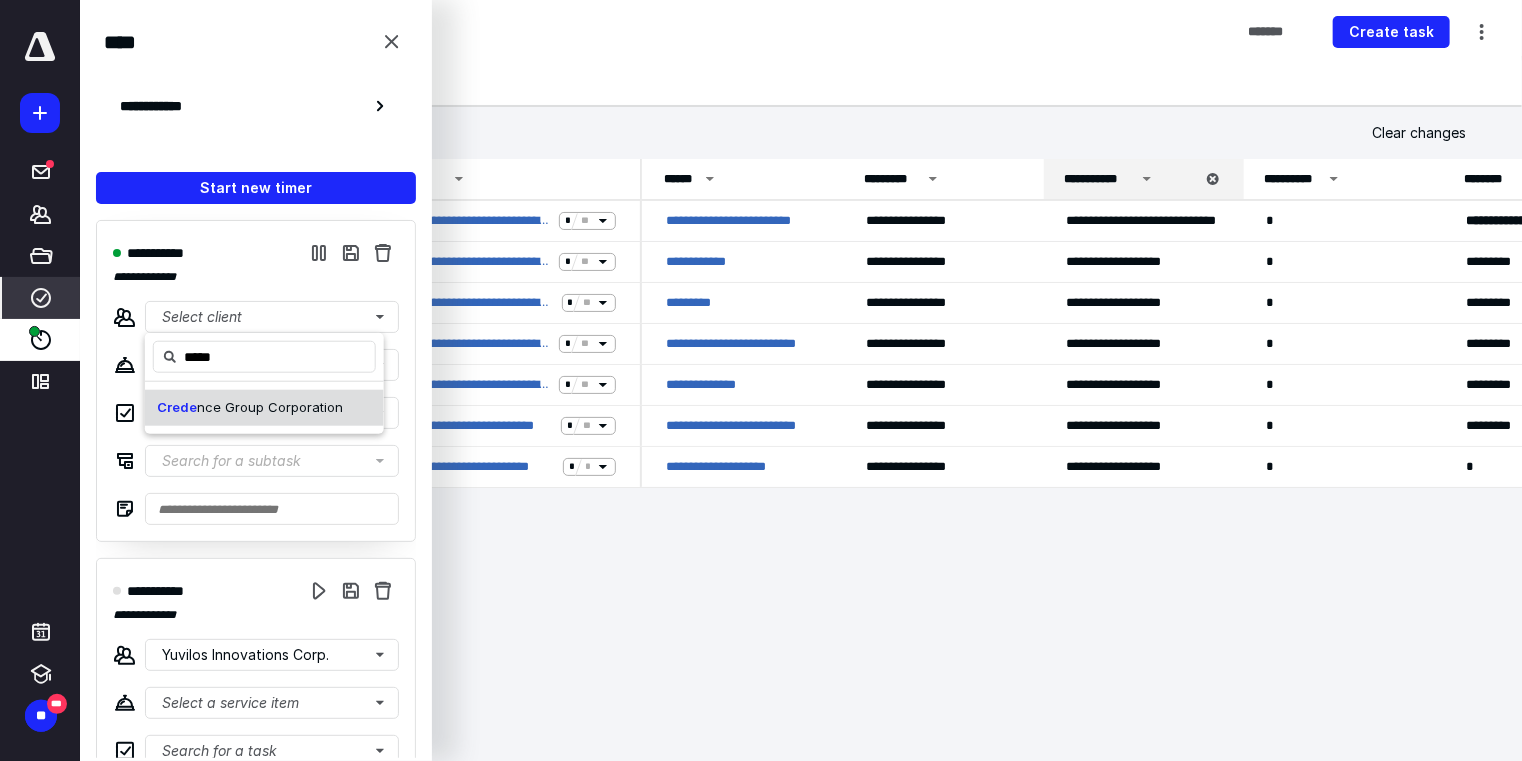click on "nce Group Corporation" at bounding box center (270, 407) 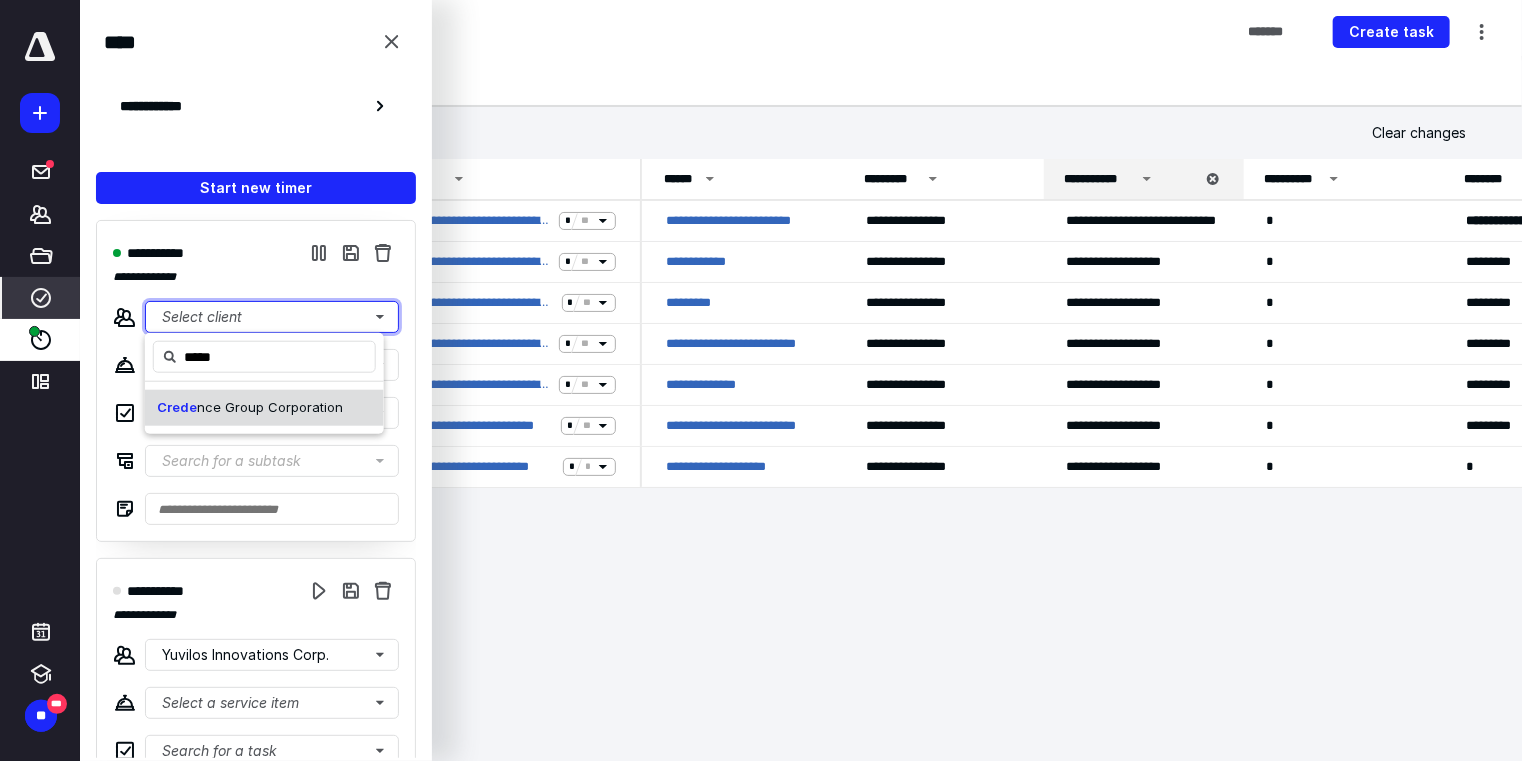 type 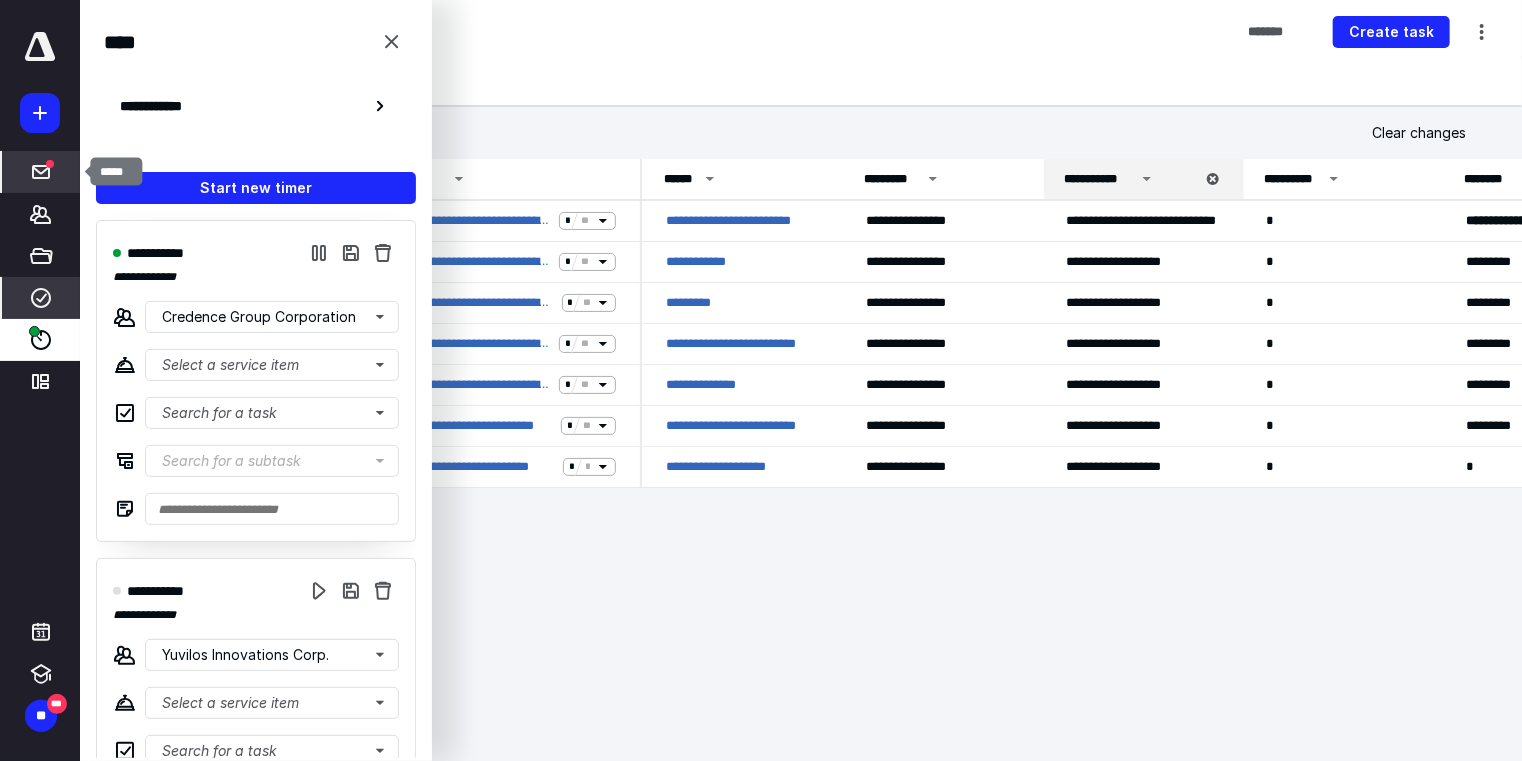 click 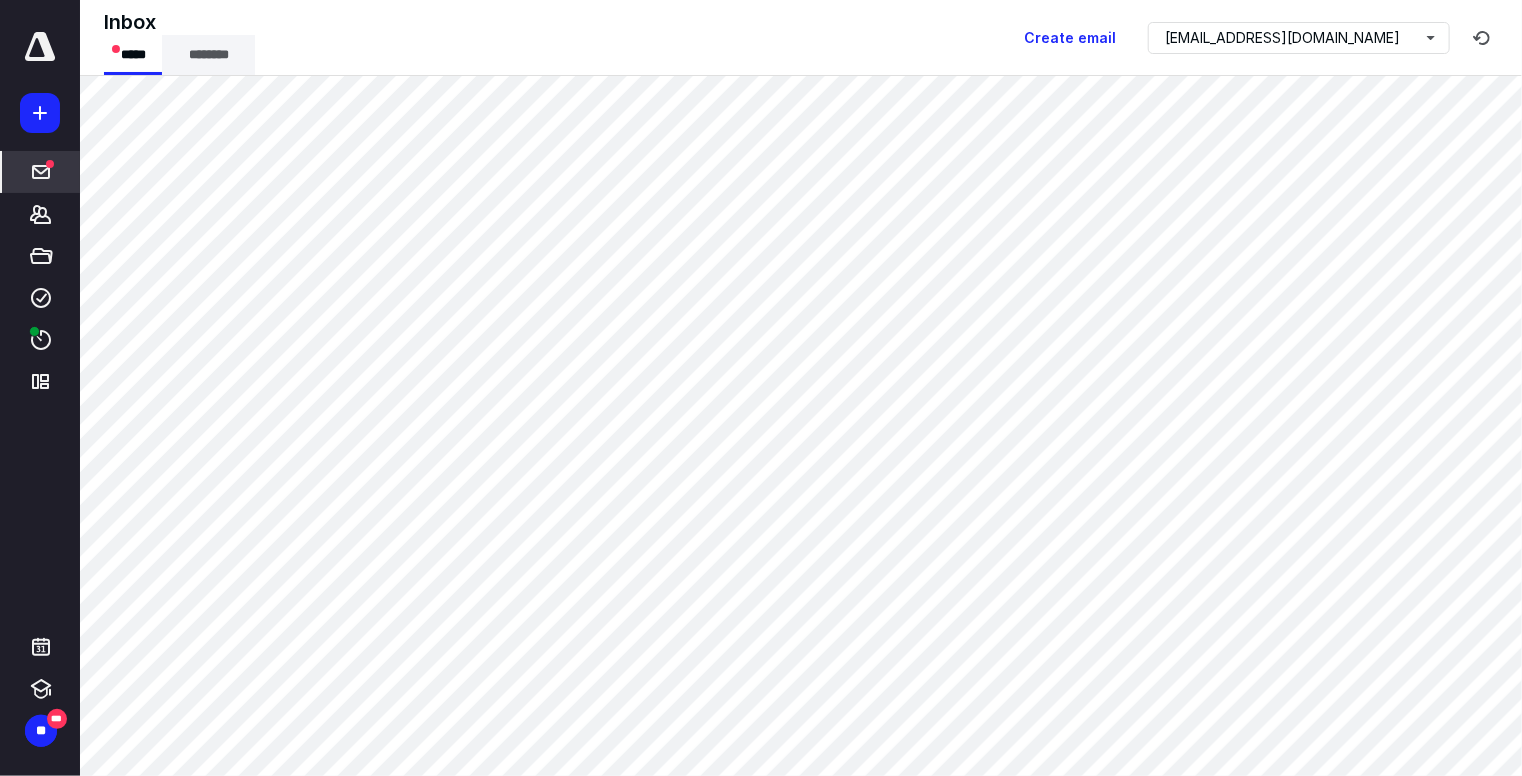 click on "********" at bounding box center (208, 55) 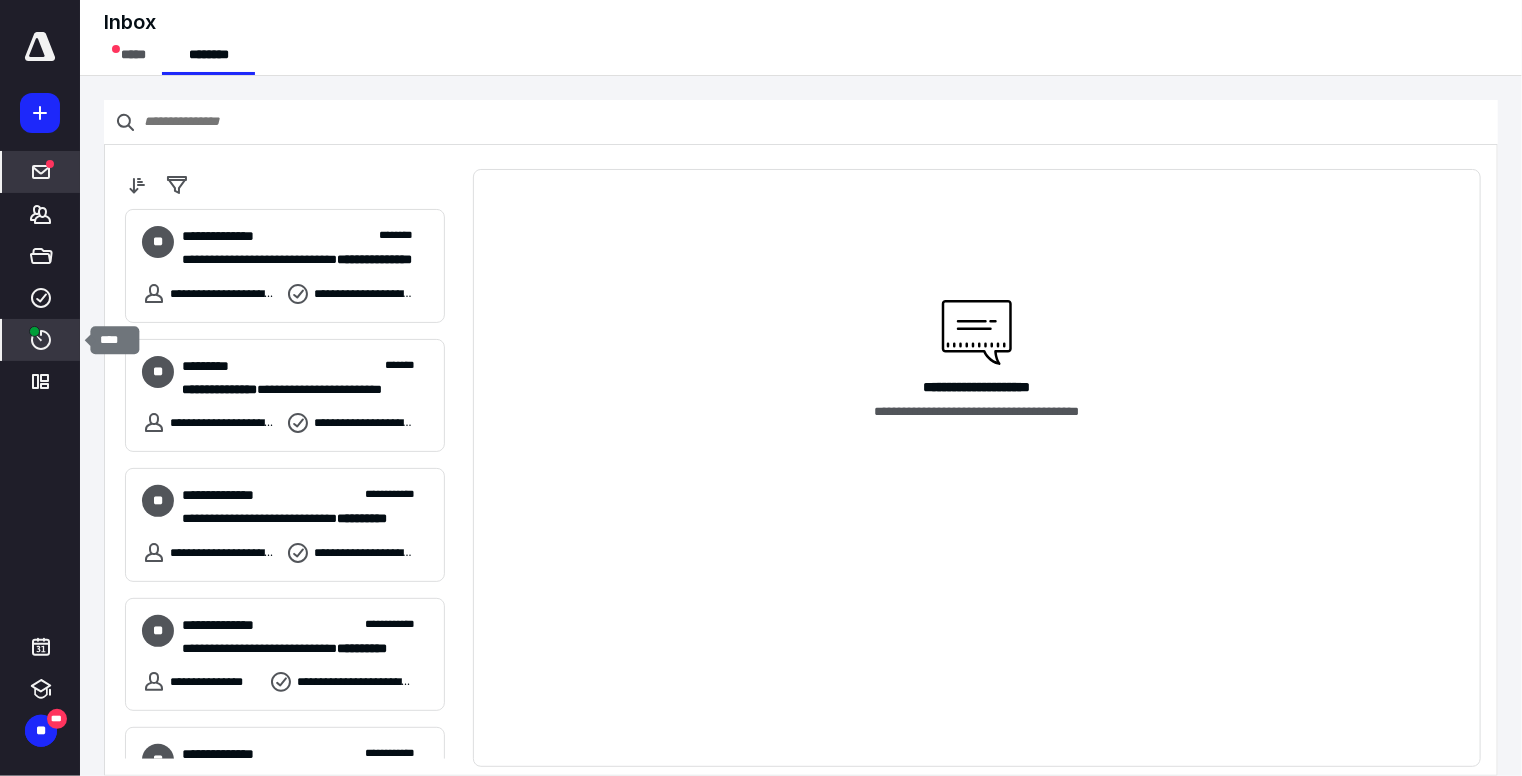 click 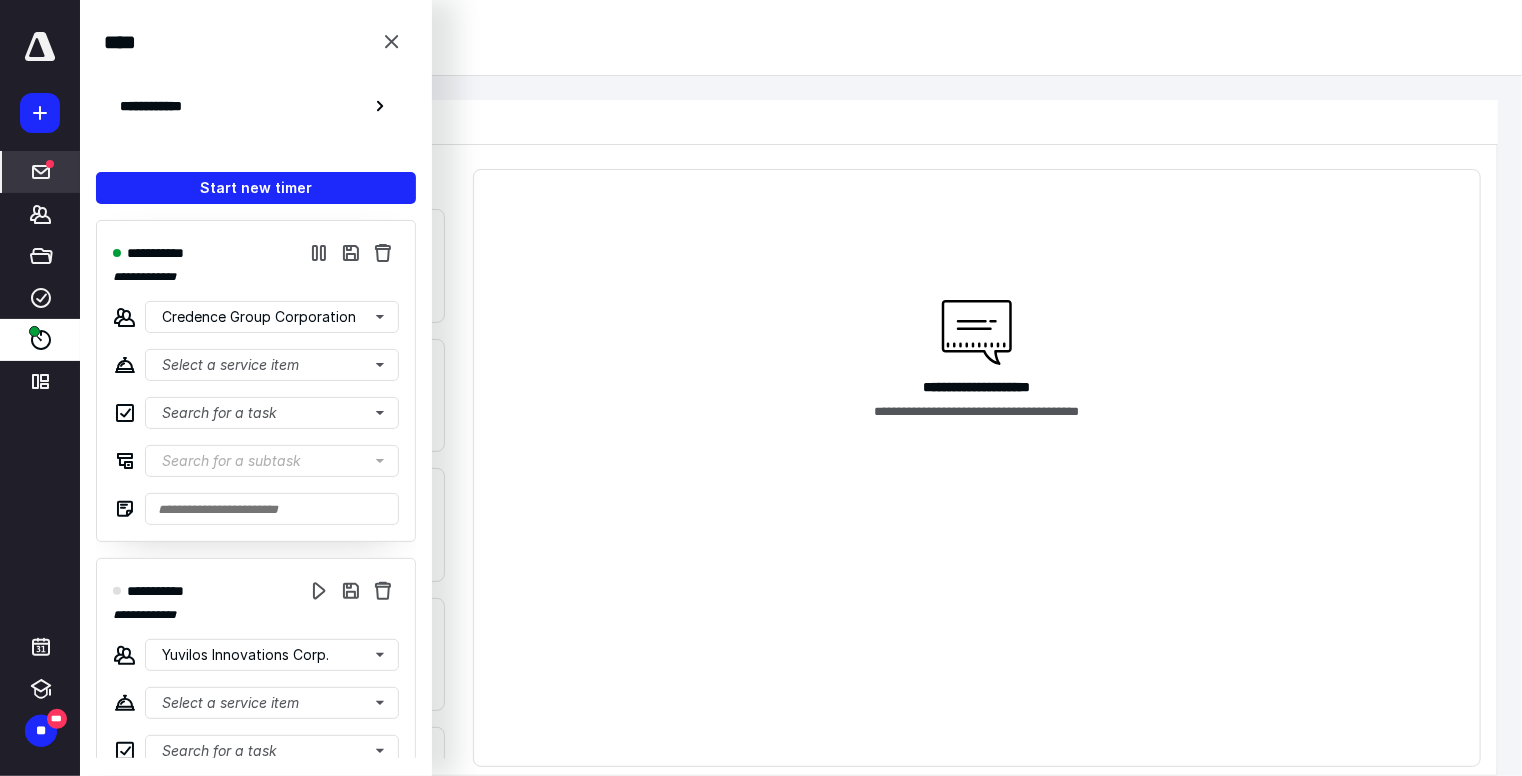 scroll, scrollTop: 484, scrollLeft: 0, axis: vertical 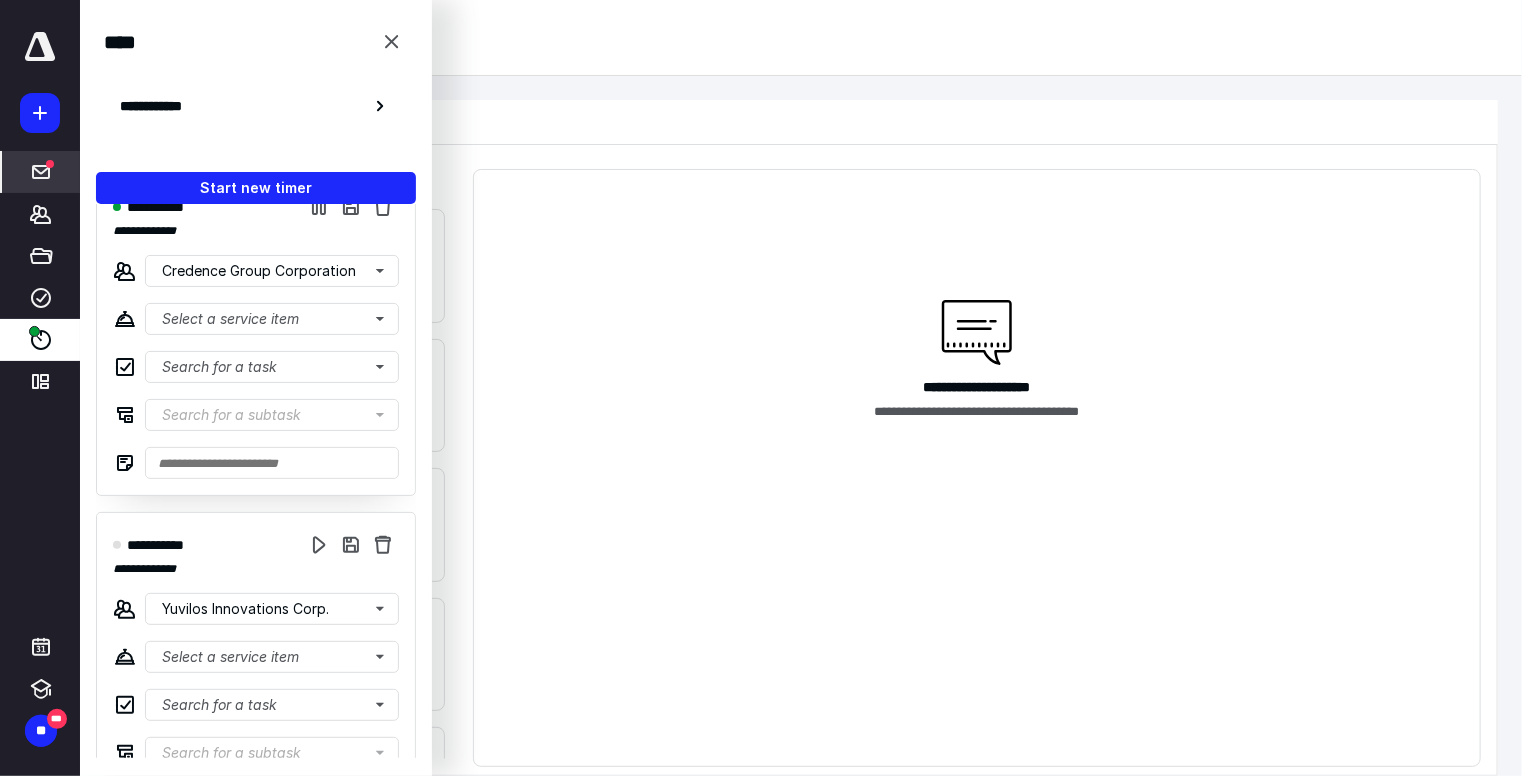 drag, startPoint x: 428, startPoint y: 323, endPoint x: 416, endPoint y: 400, distance: 77.92946 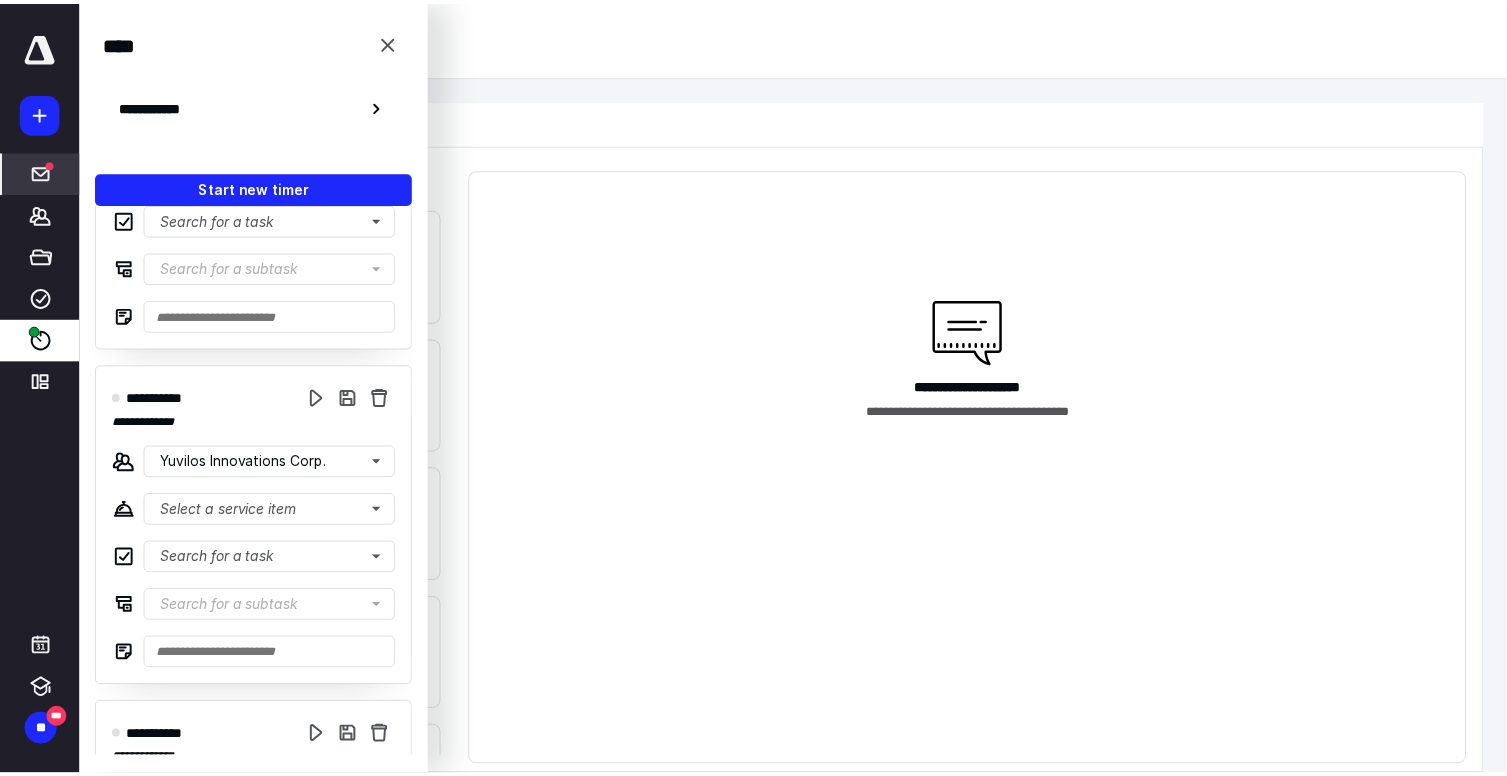 scroll, scrollTop: 0, scrollLeft: 0, axis: both 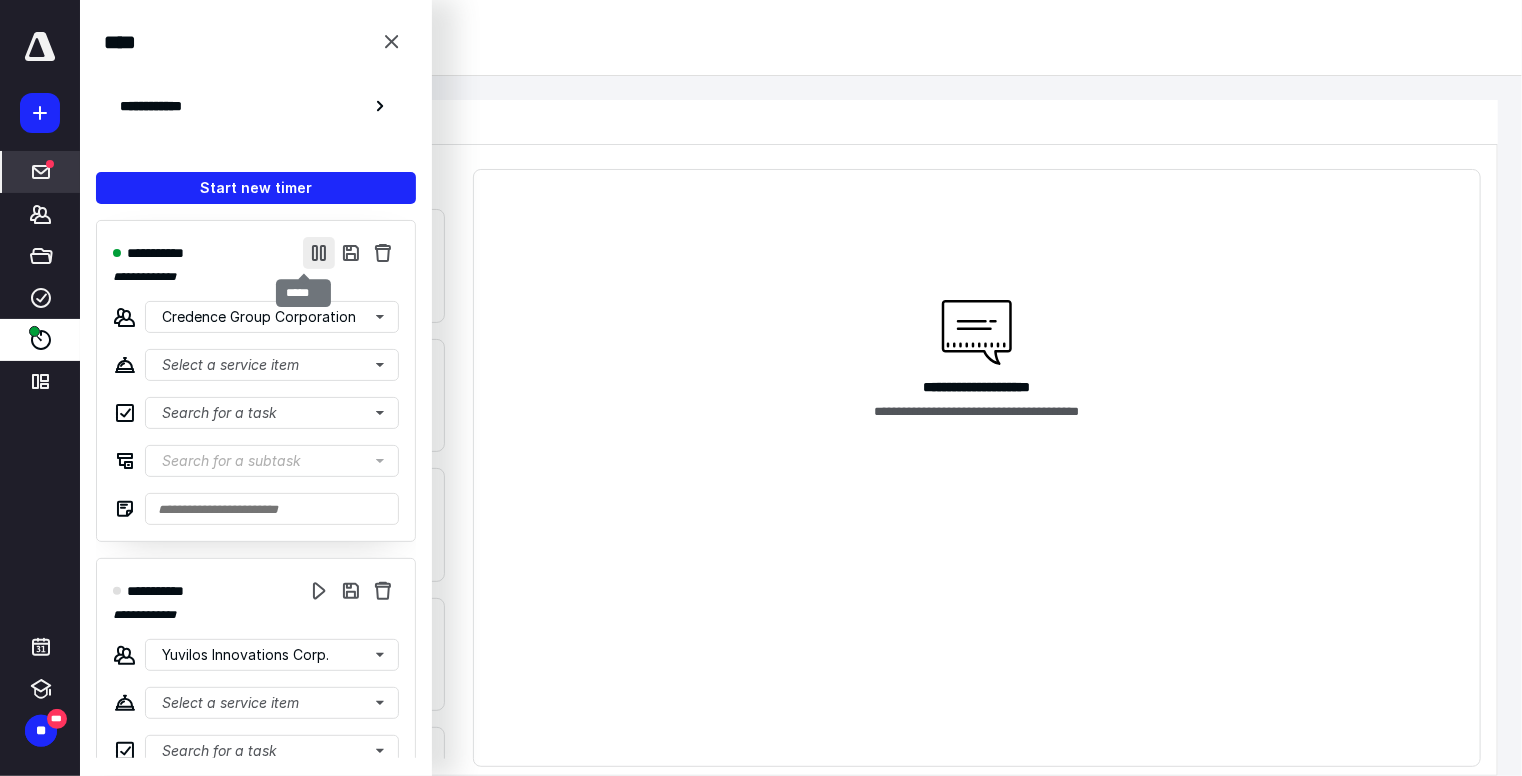 click at bounding box center (319, 253) 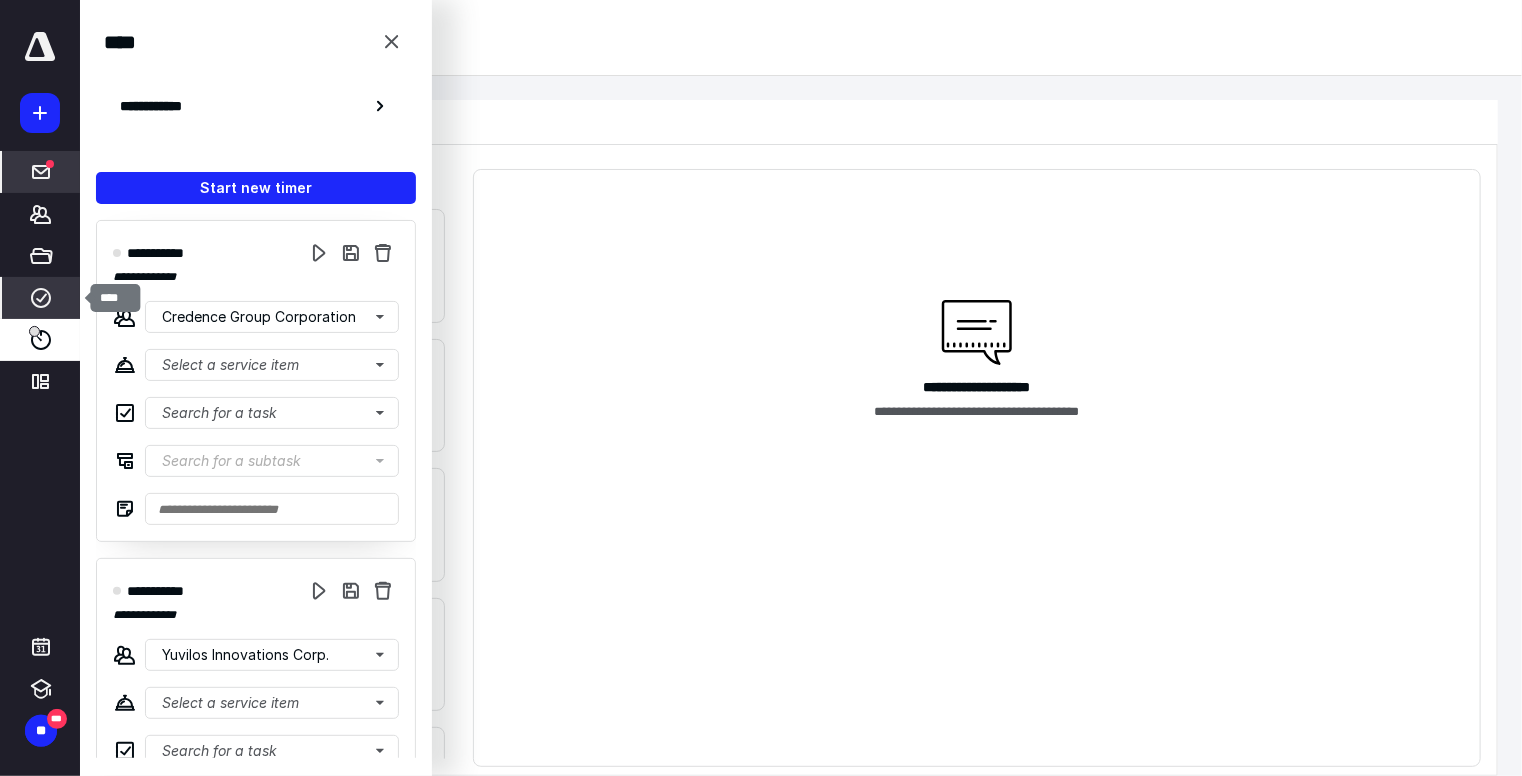 click 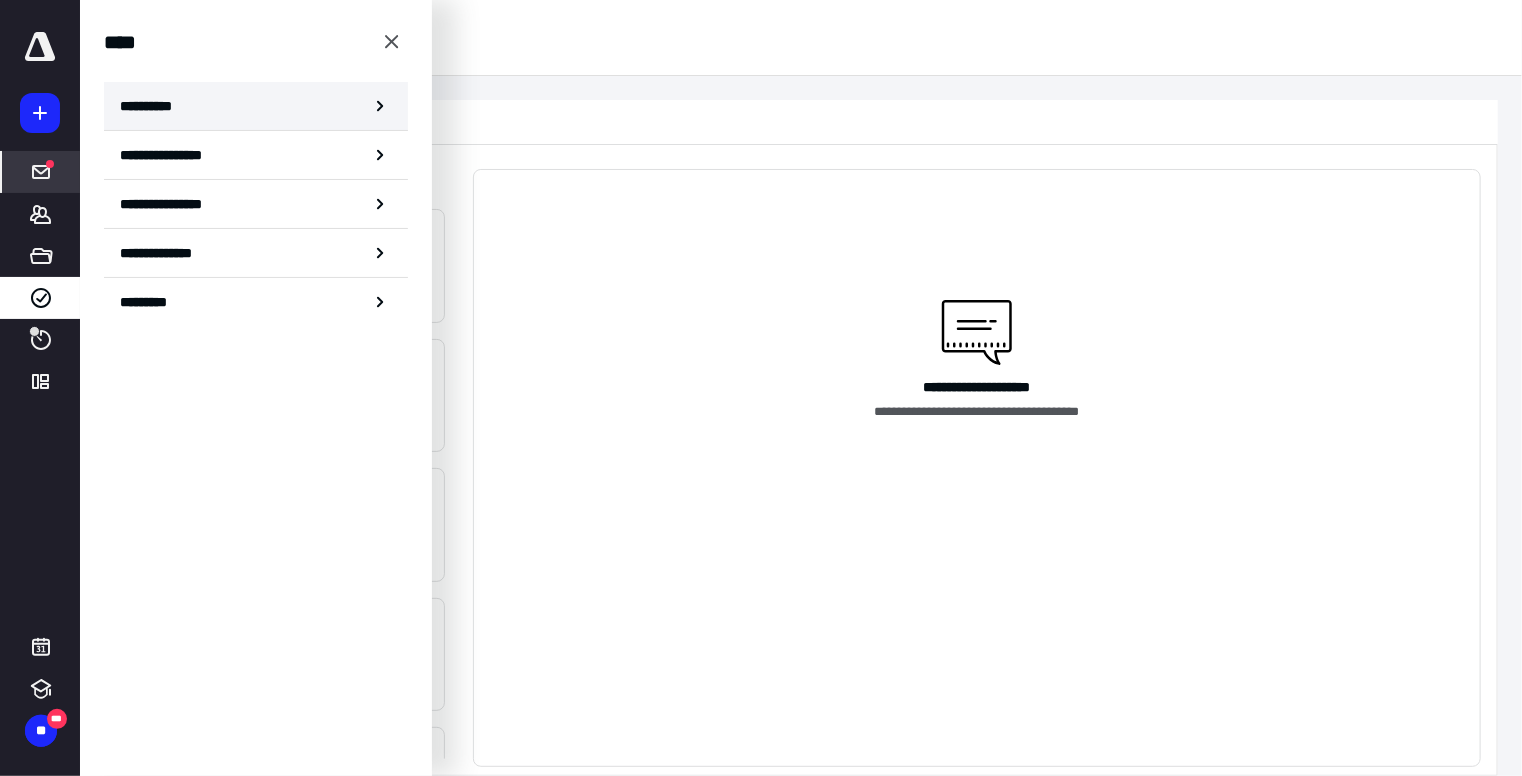 click on "**********" at bounding box center (153, 106) 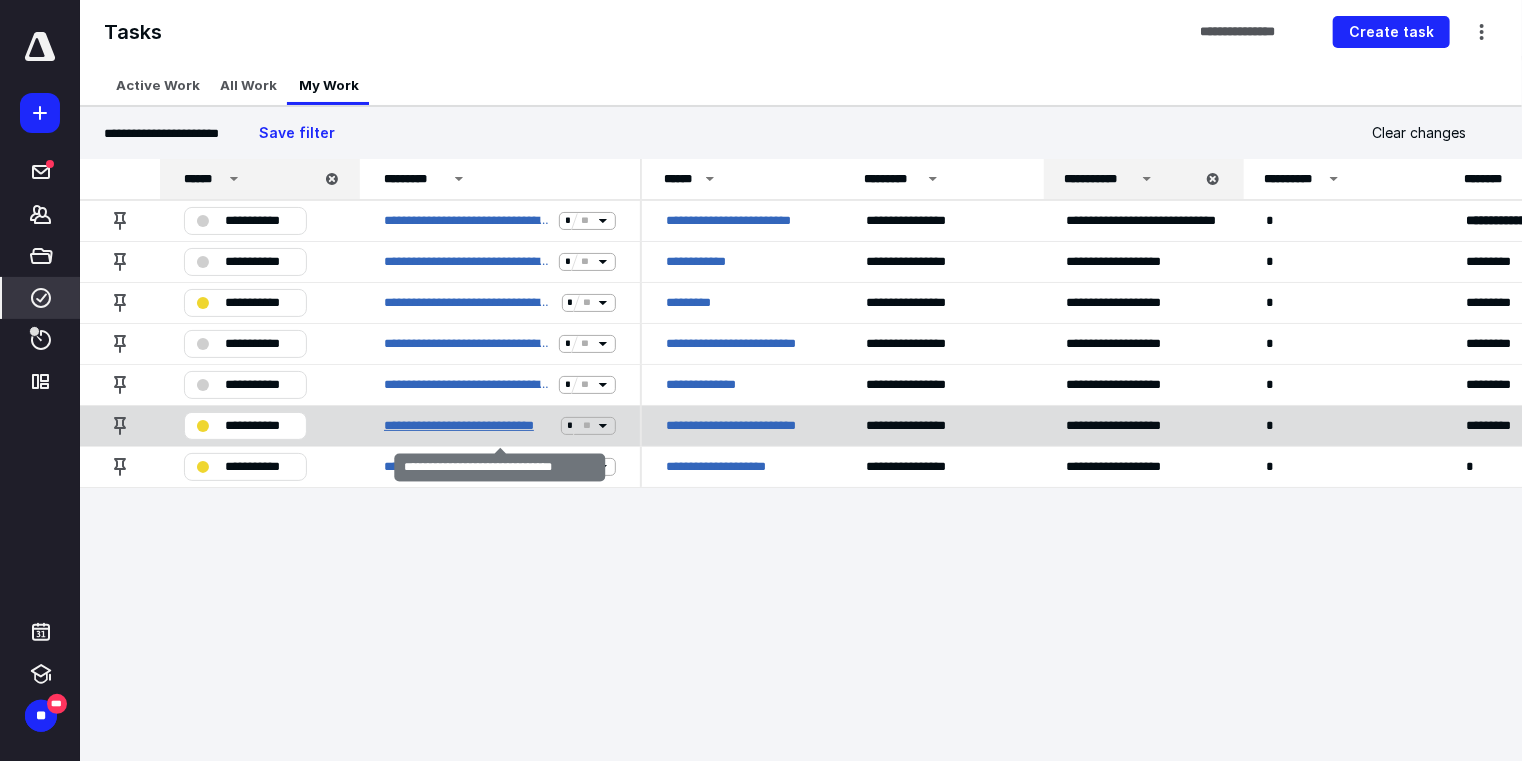 click on "**********" at bounding box center (468, 426) 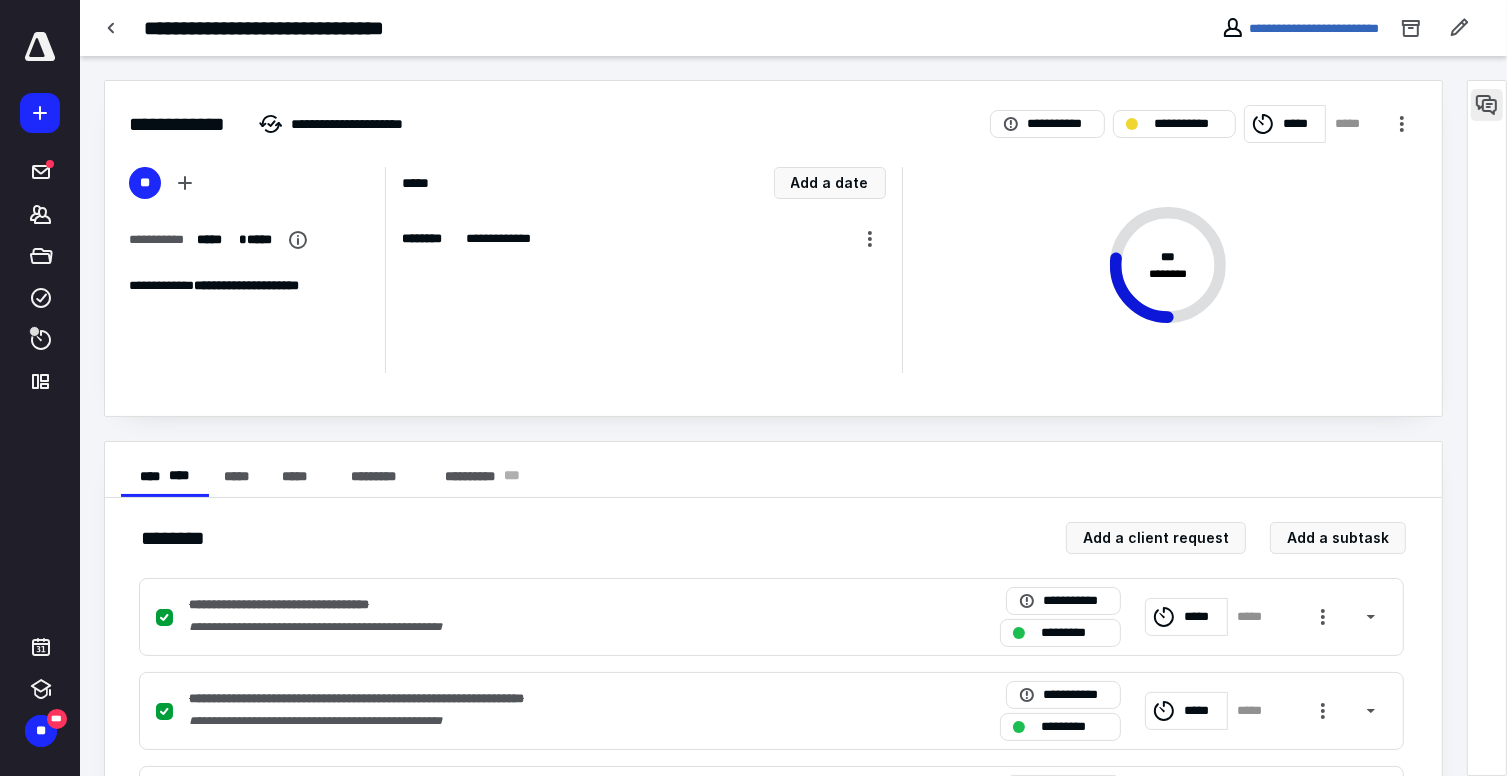 click at bounding box center (1487, 105) 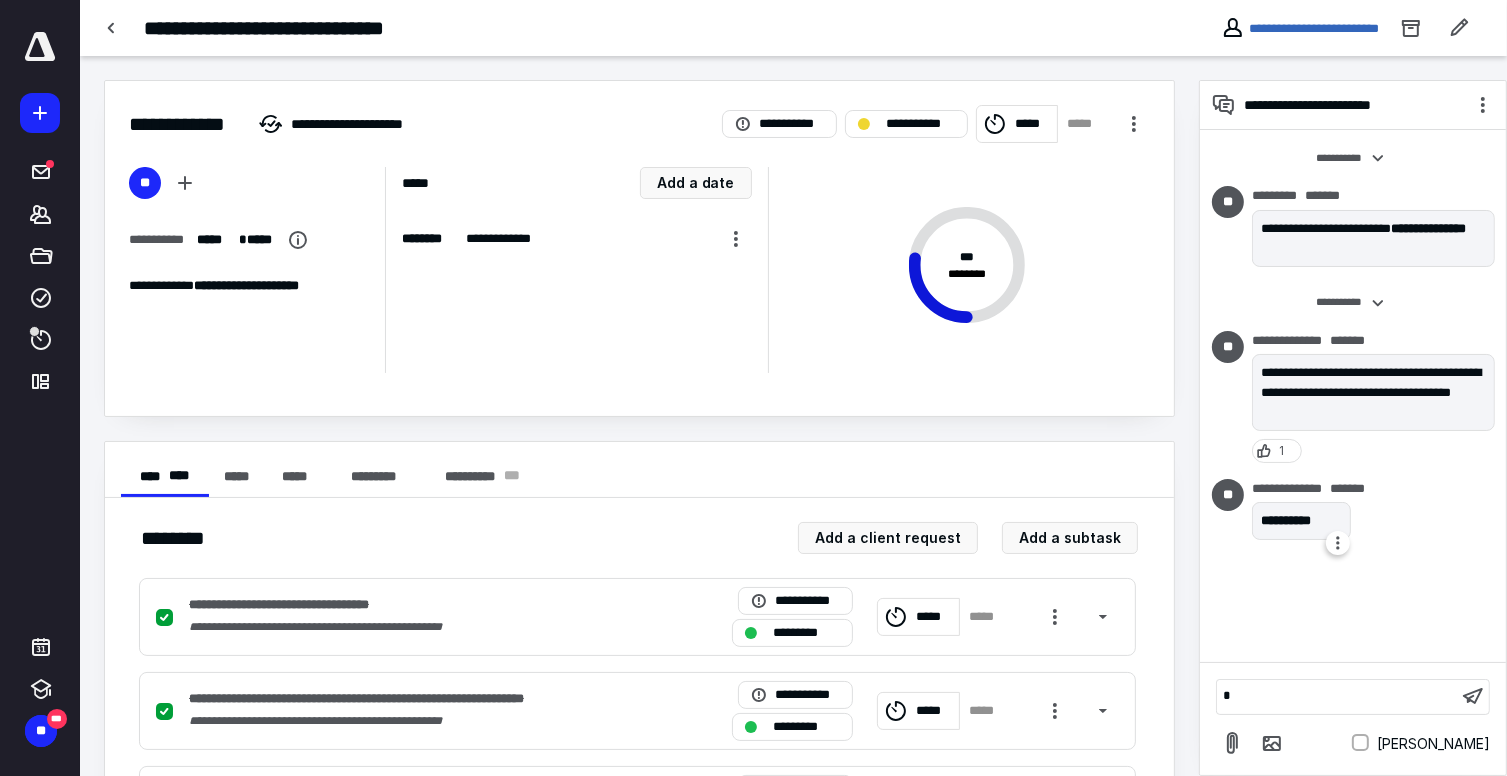 type 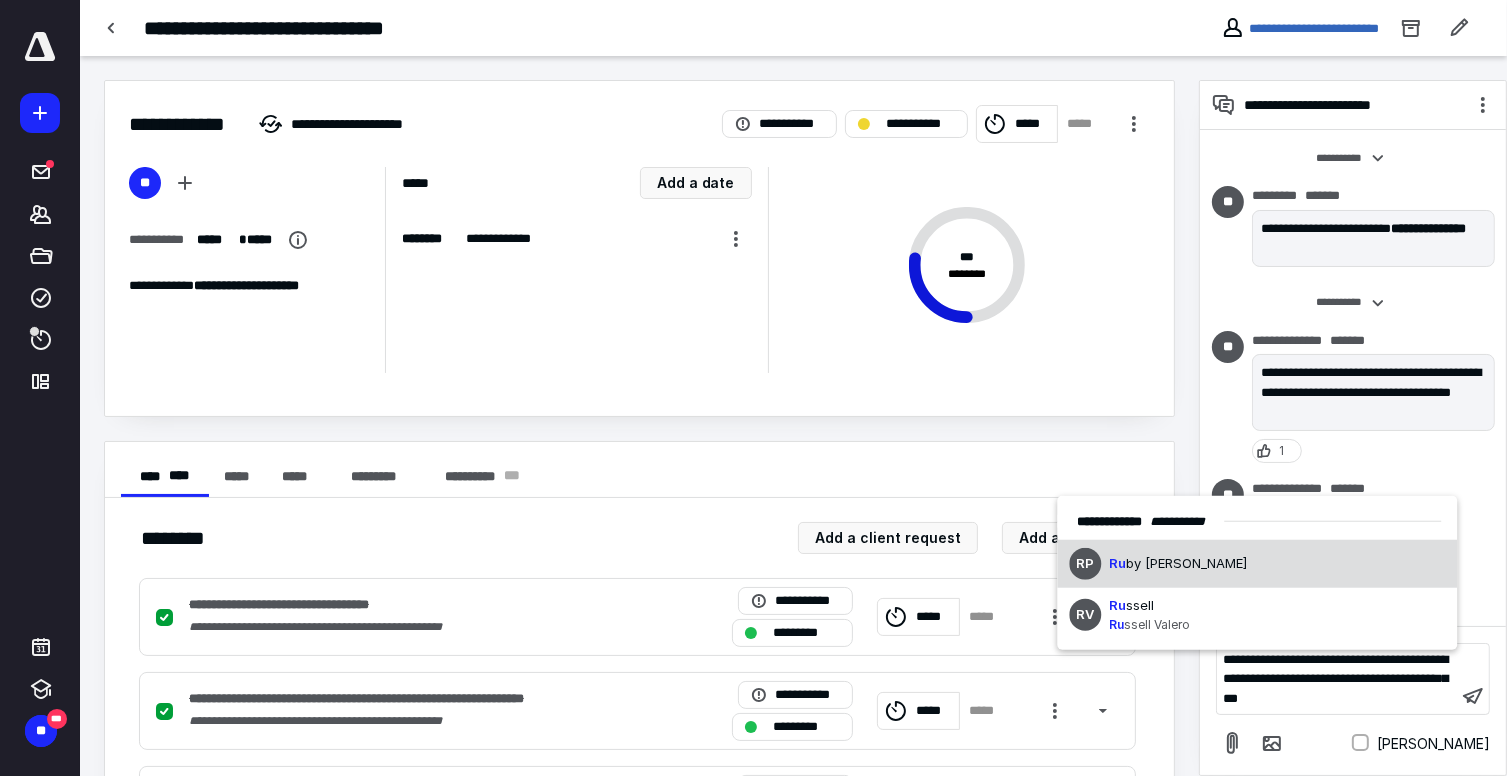 click on "RP Ru by [PERSON_NAME]" at bounding box center [1258, 564] 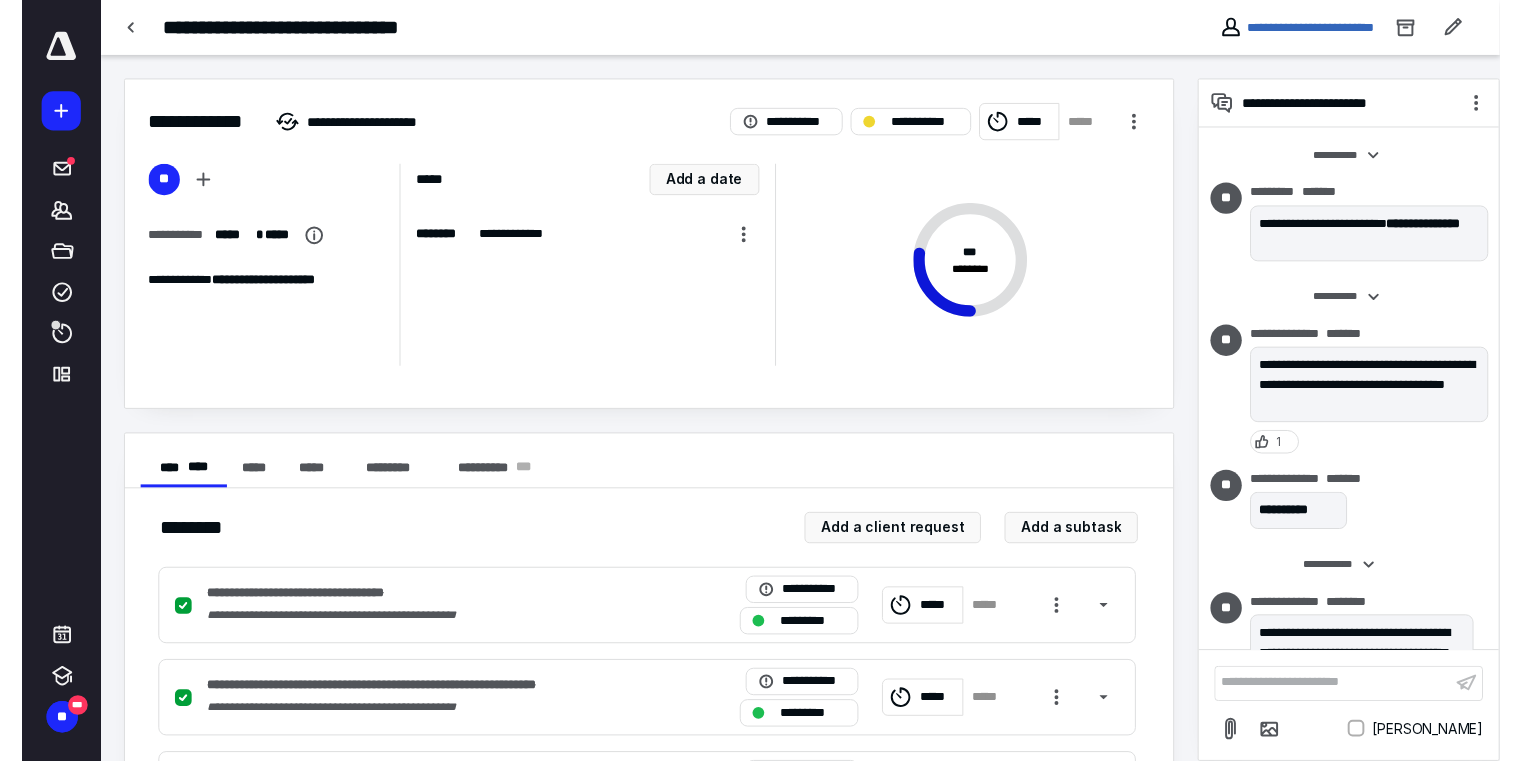 scroll, scrollTop: 77, scrollLeft: 0, axis: vertical 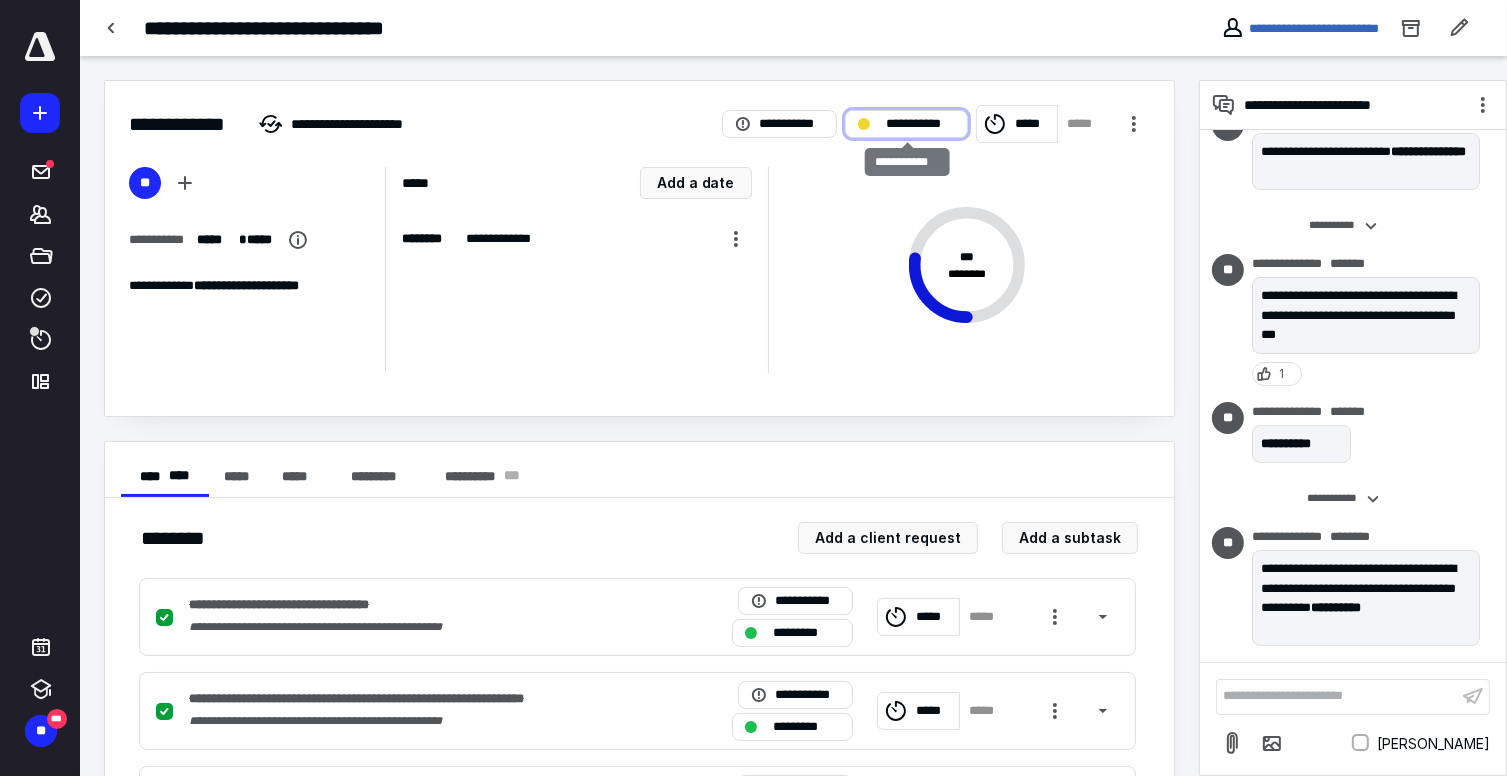 click on "**********" at bounding box center (920, 124) 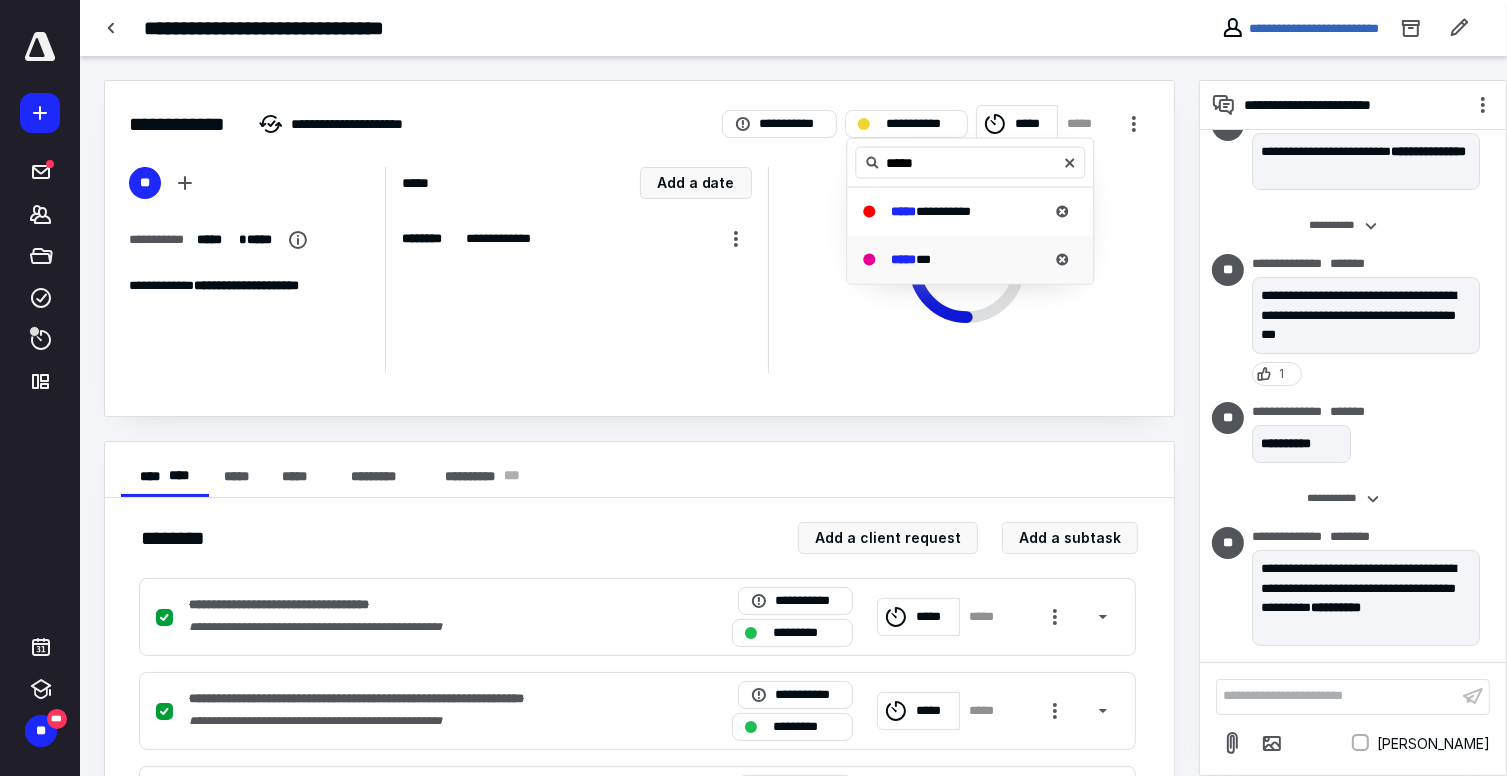 type on "*****" 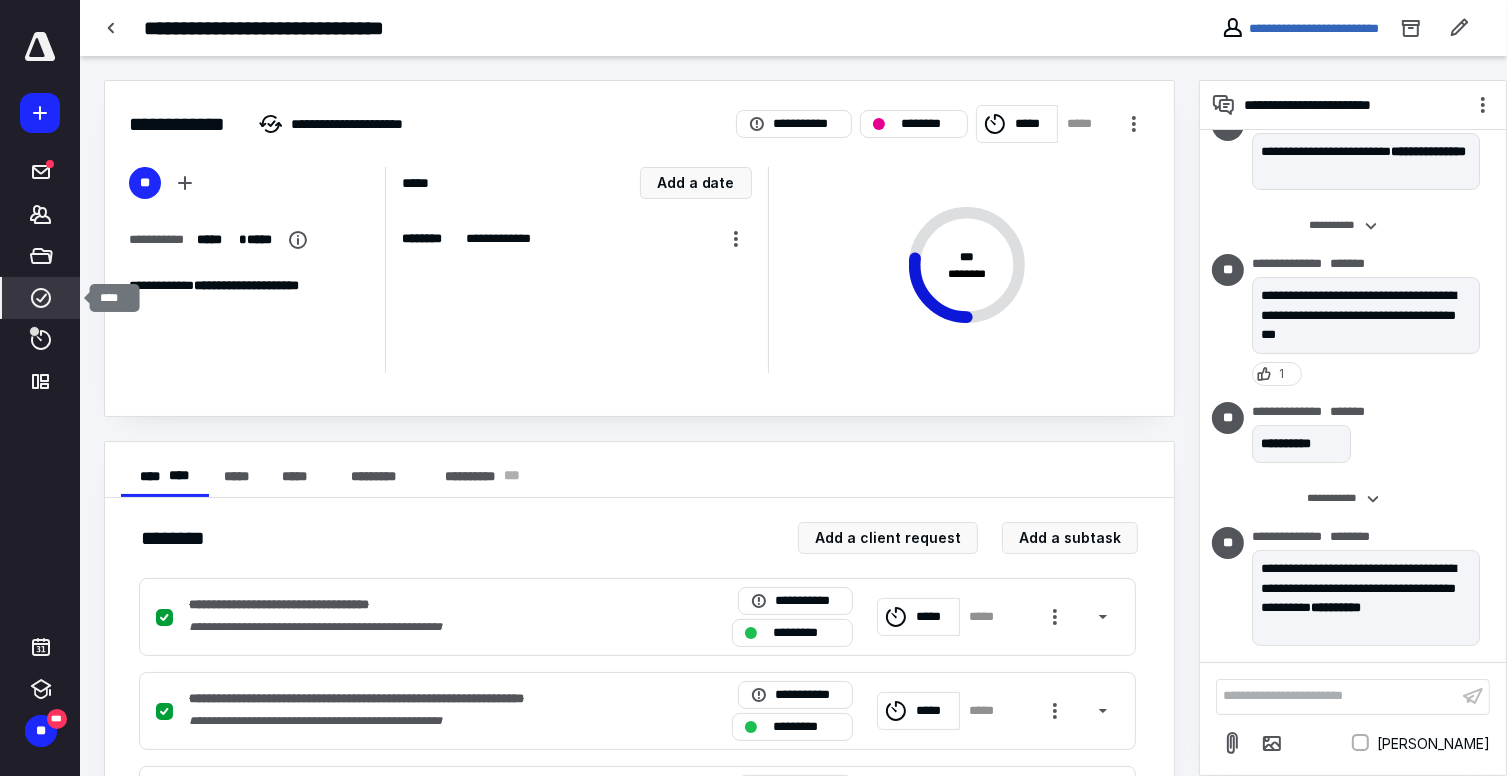 click 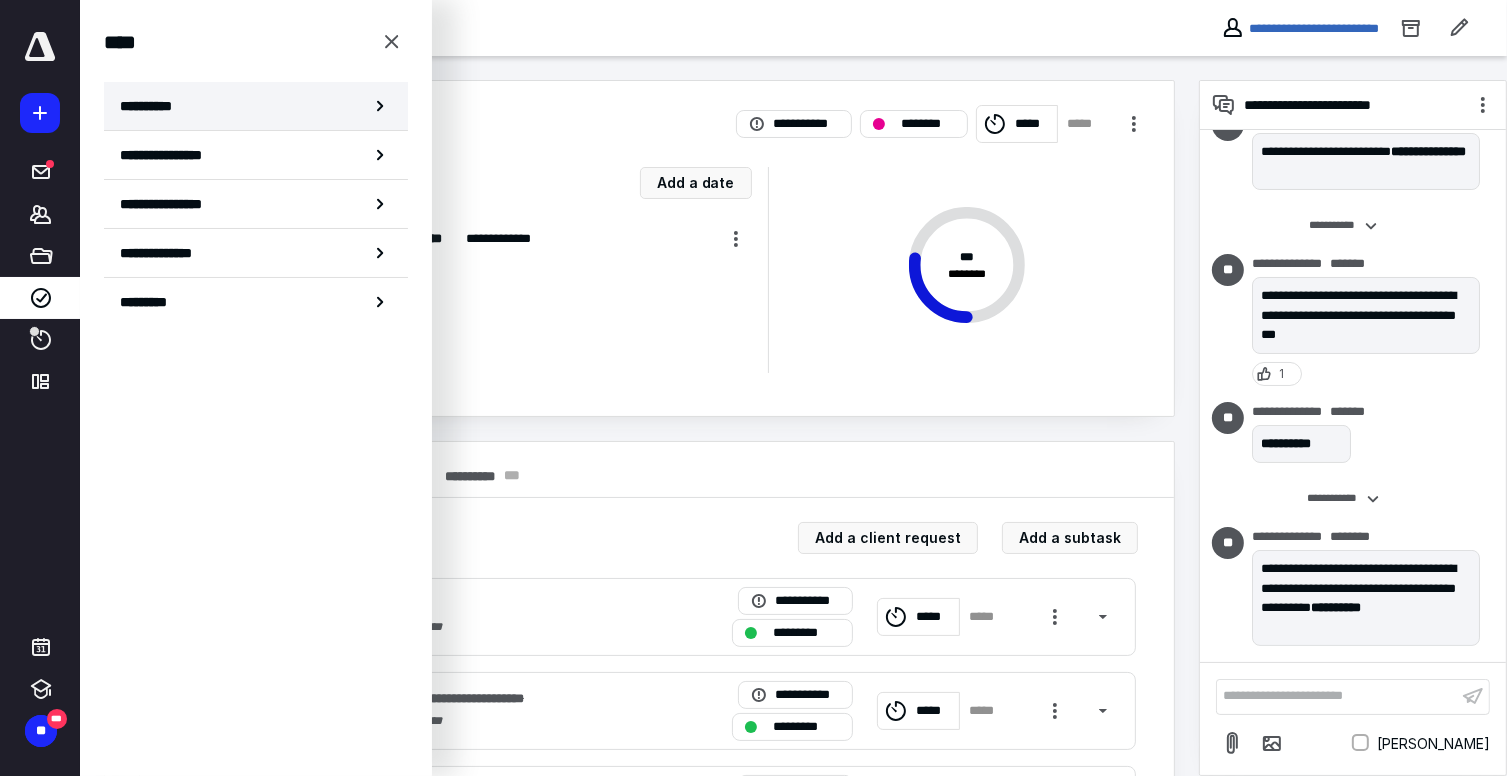 click on "**********" at bounding box center [256, 106] 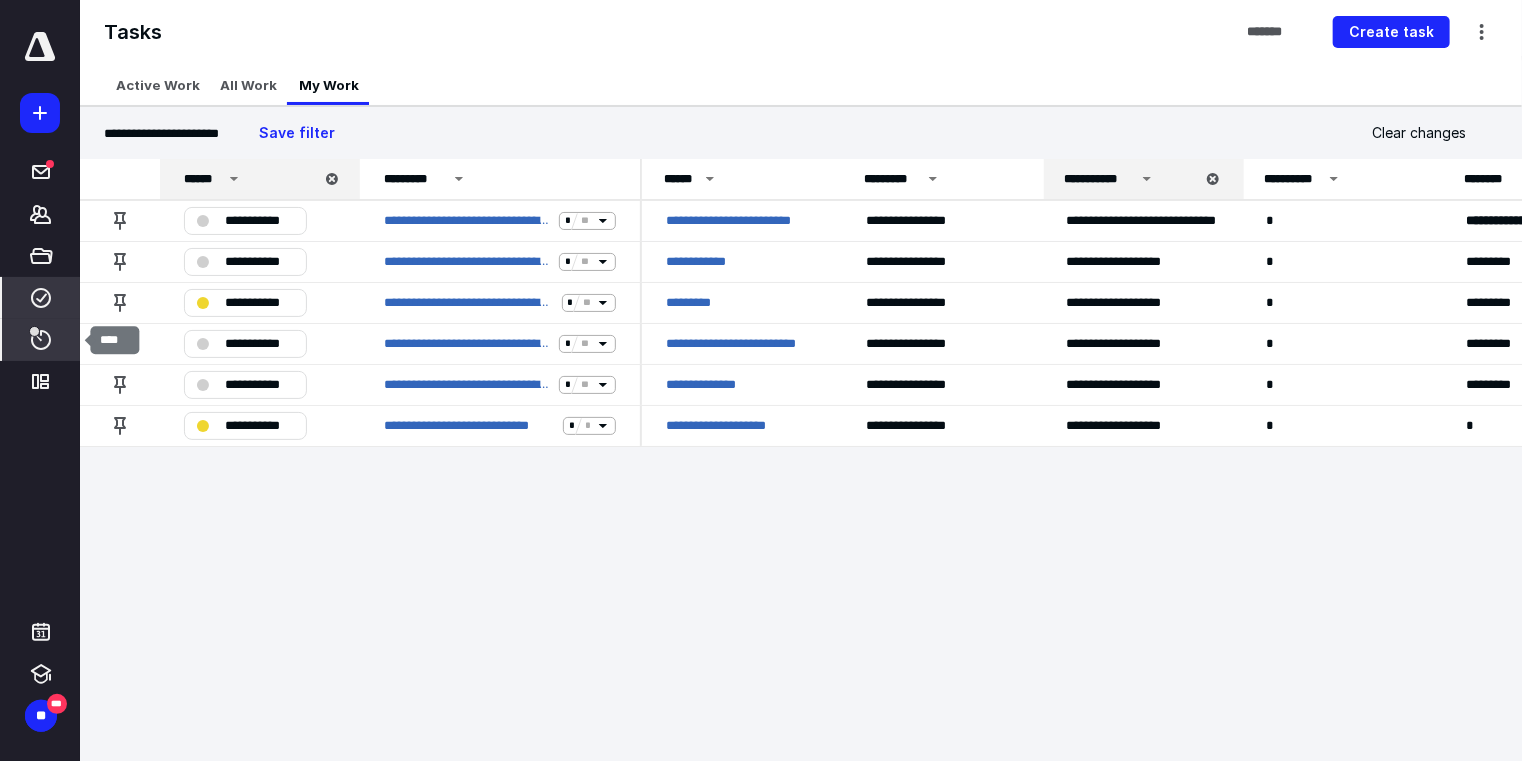 click 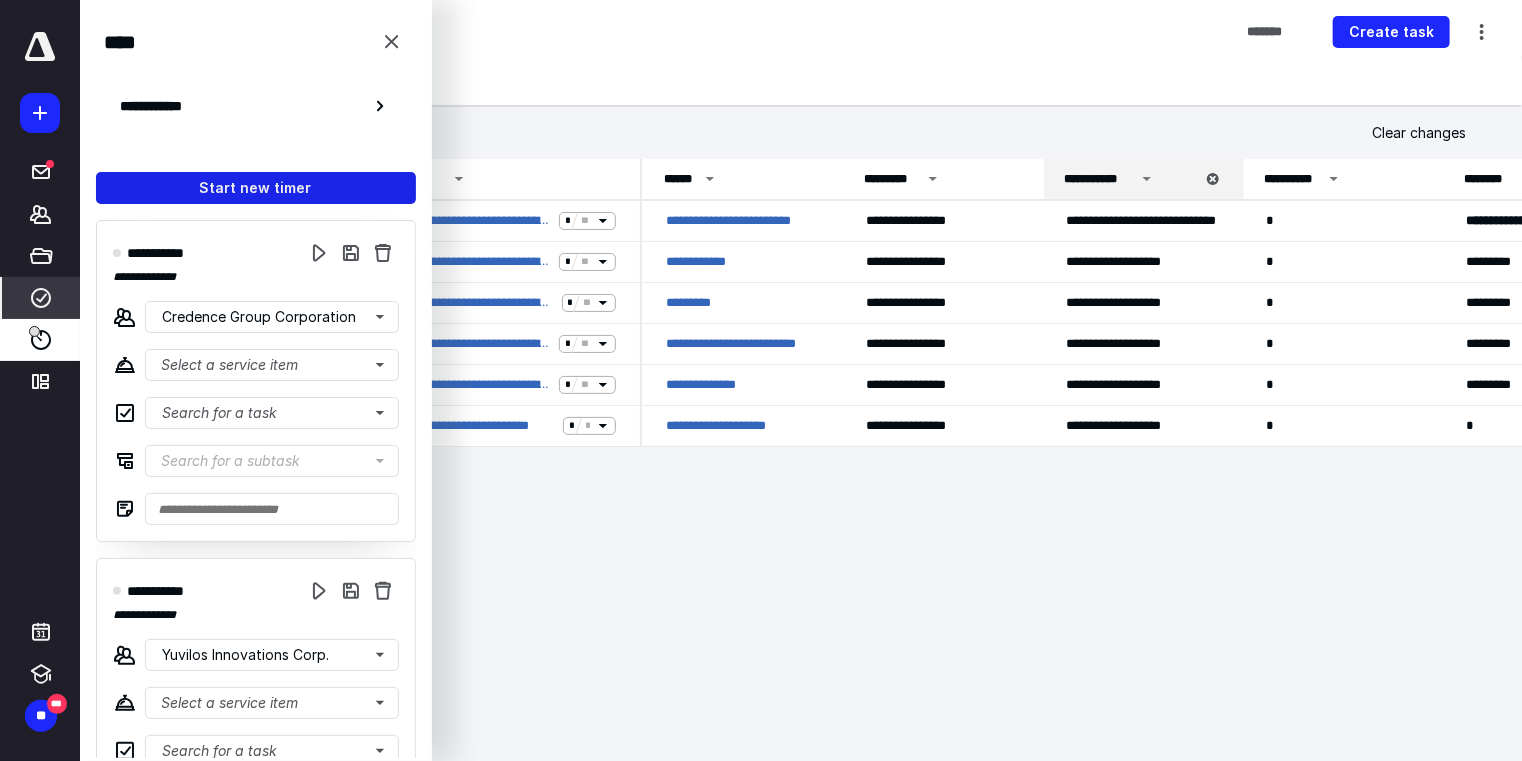 click on "Start new timer" at bounding box center (256, 188) 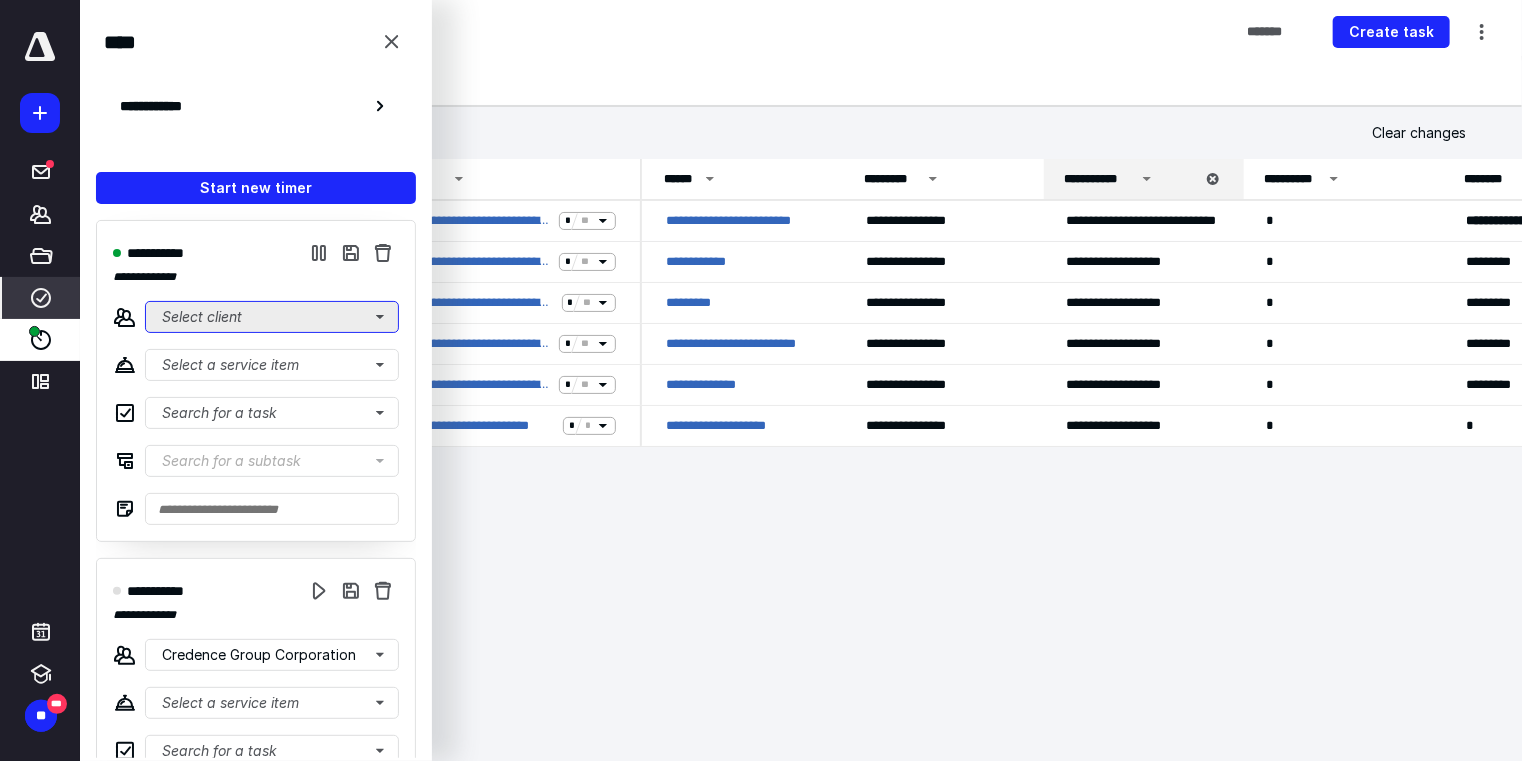 click on "Select client" at bounding box center [272, 317] 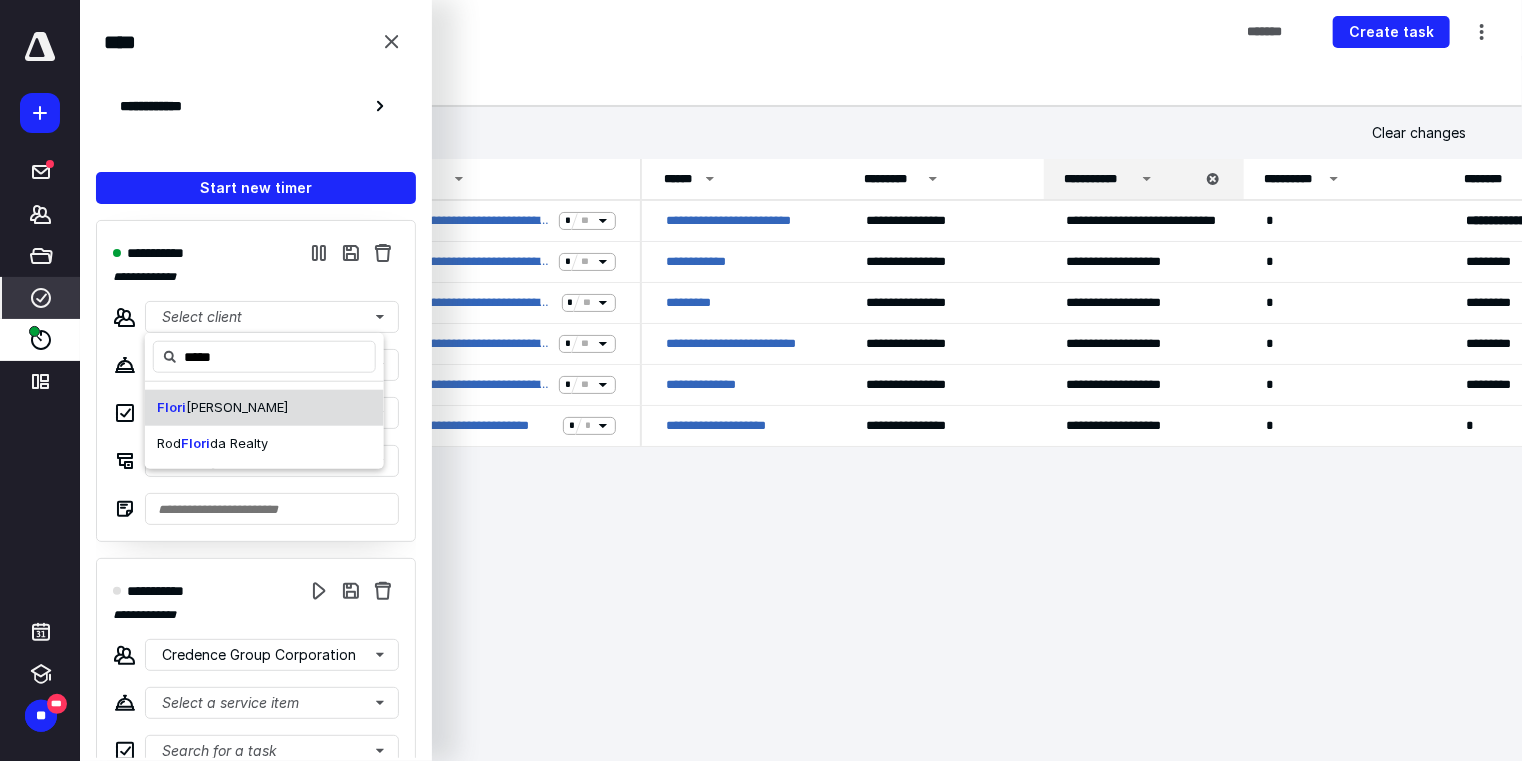 click on "[PERSON_NAME]" at bounding box center (237, 407) 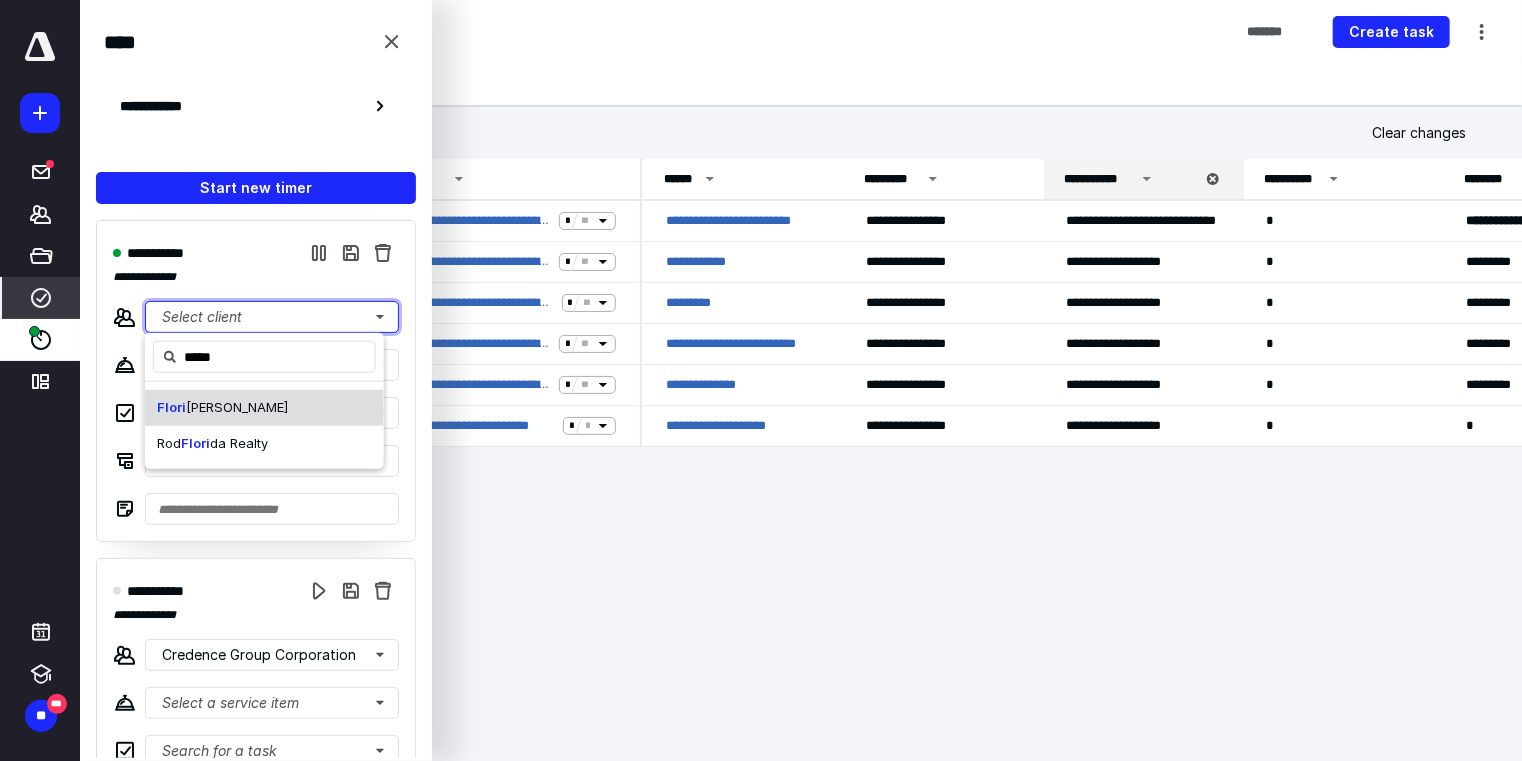 type 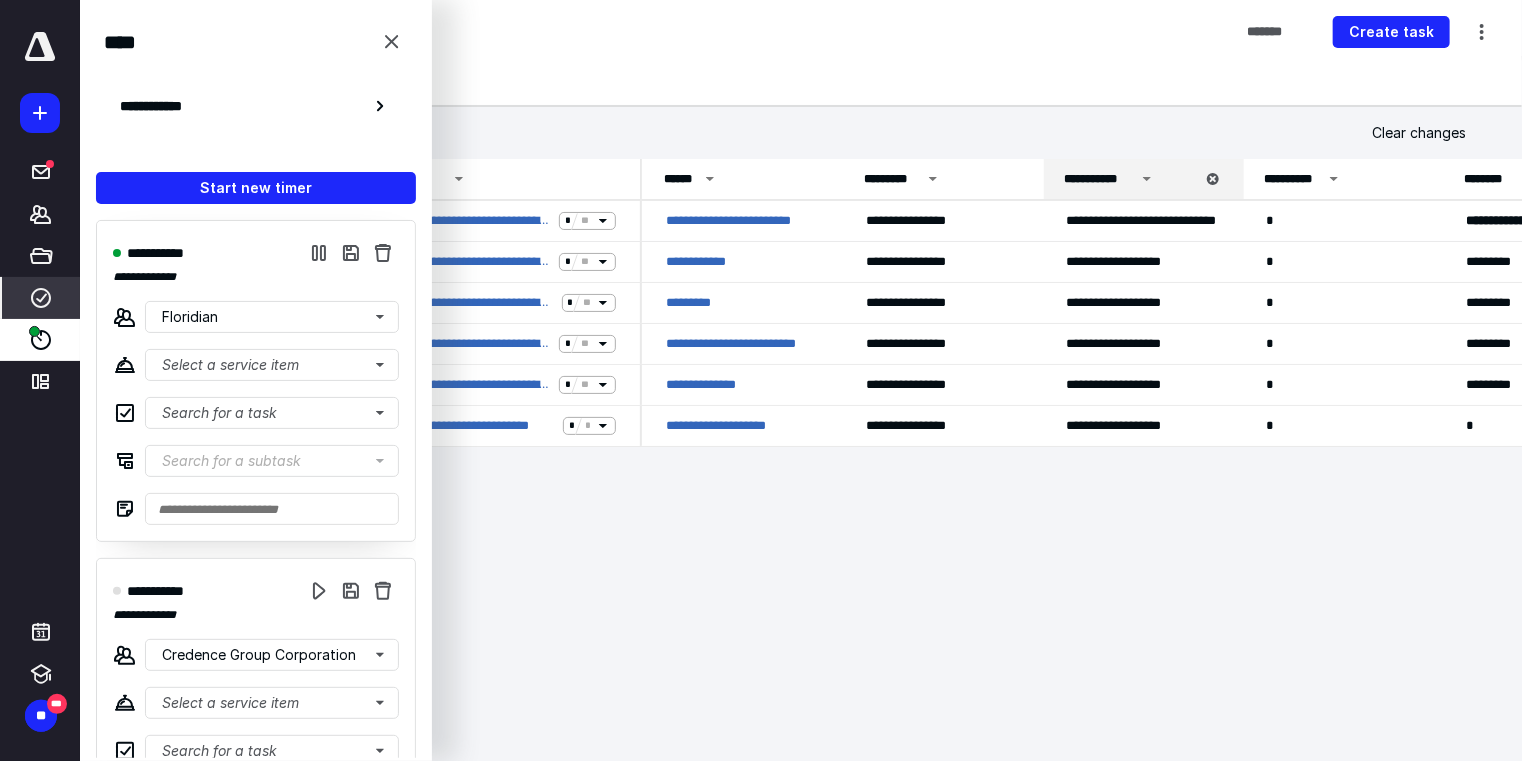 click on "**********" at bounding box center [761, 380] 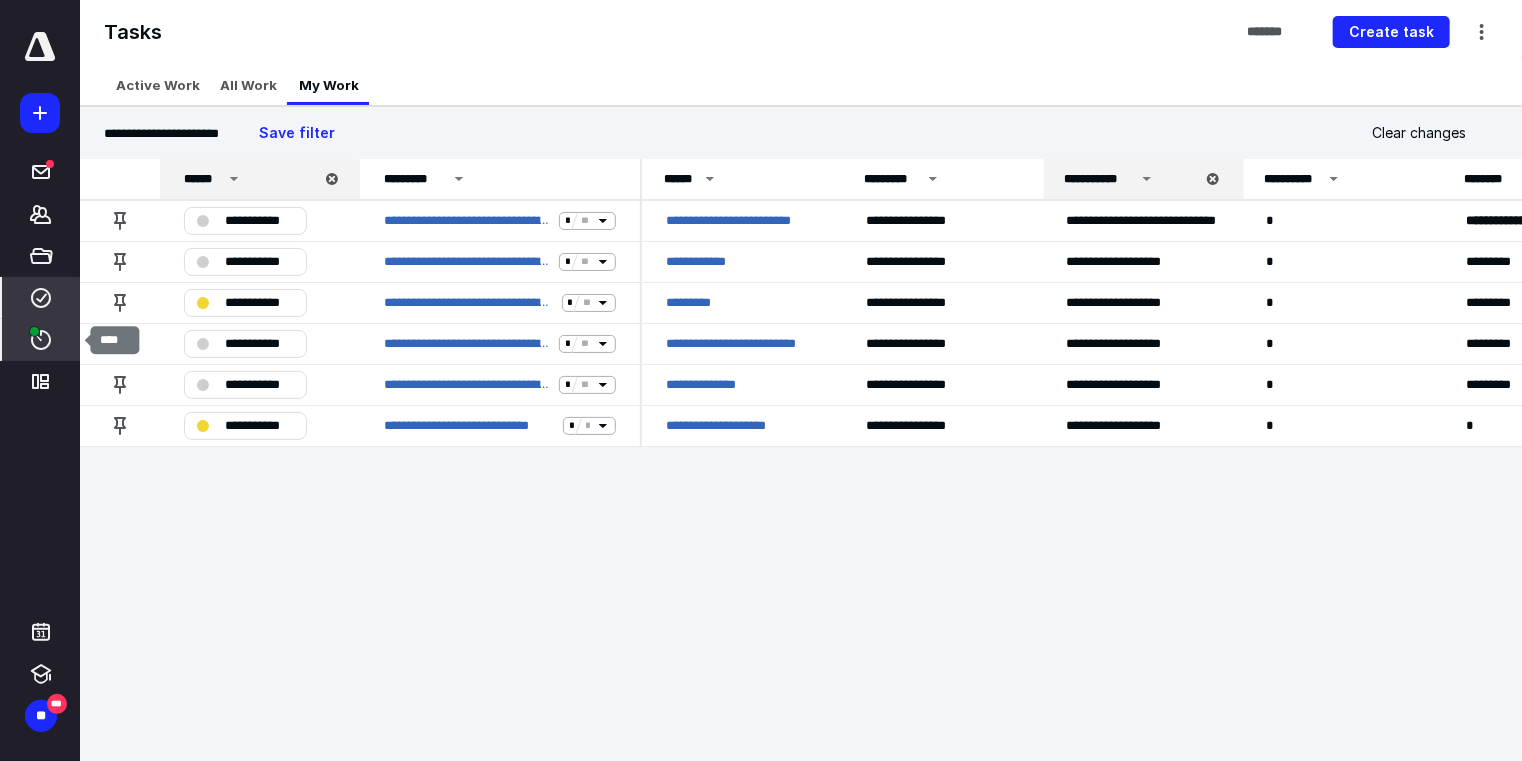 click 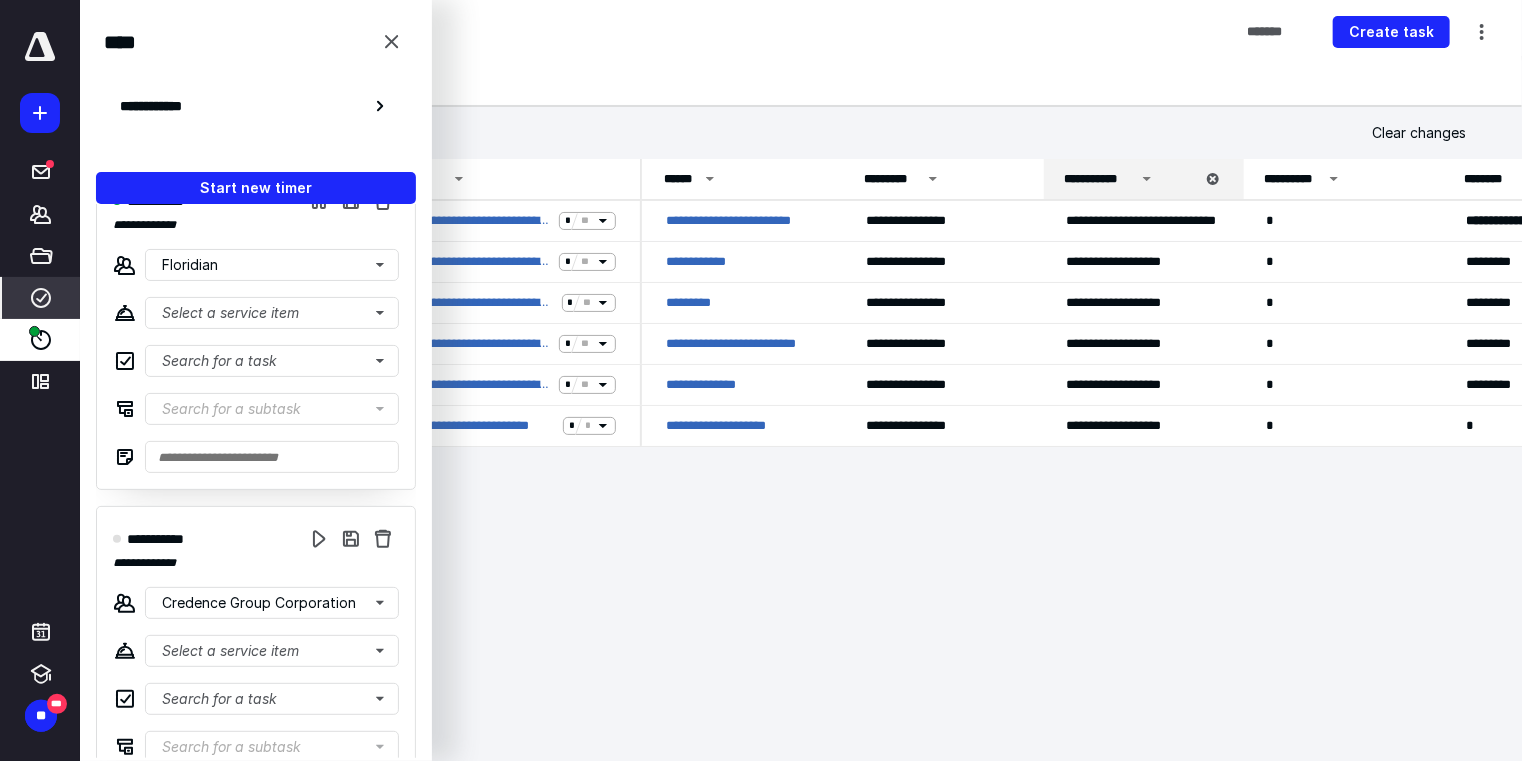 scroll, scrollTop: 0, scrollLeft: 0, axis: both 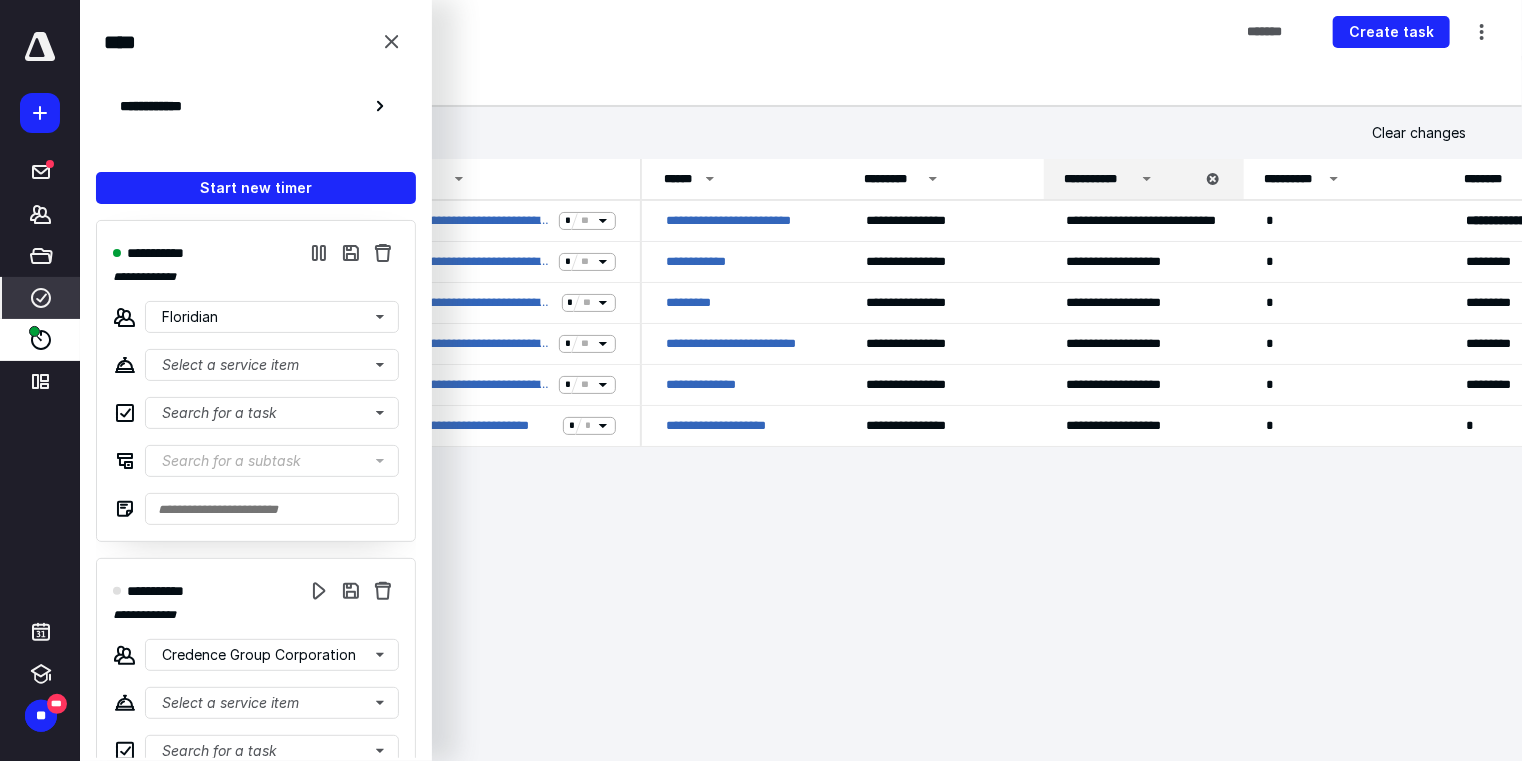 drag, startPoint x: 404, startPoint y: 396, endPoint x: 420, endPoint y: 289, distance: 108.18965 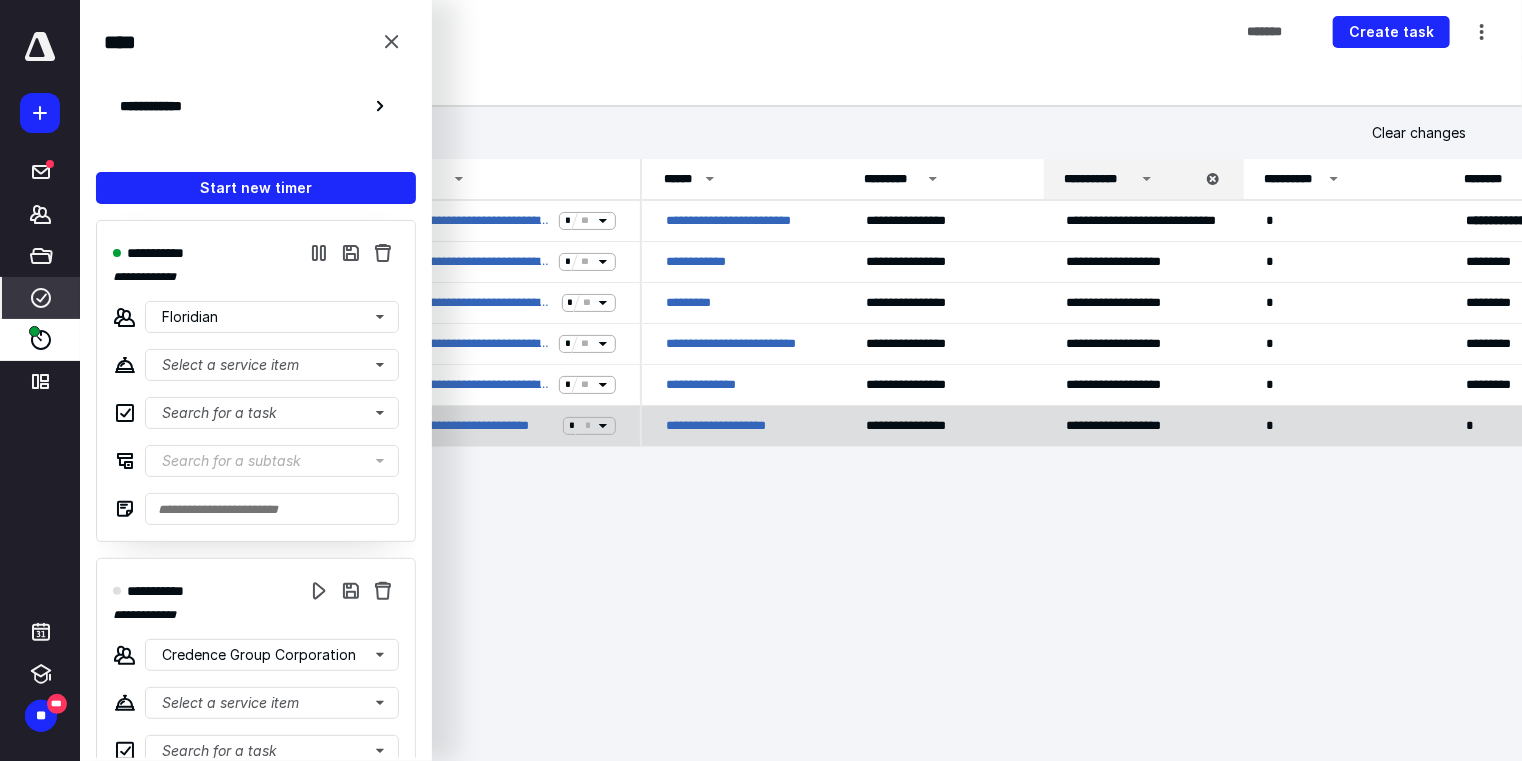 click on "**********" at bounding box center (1642, 426) 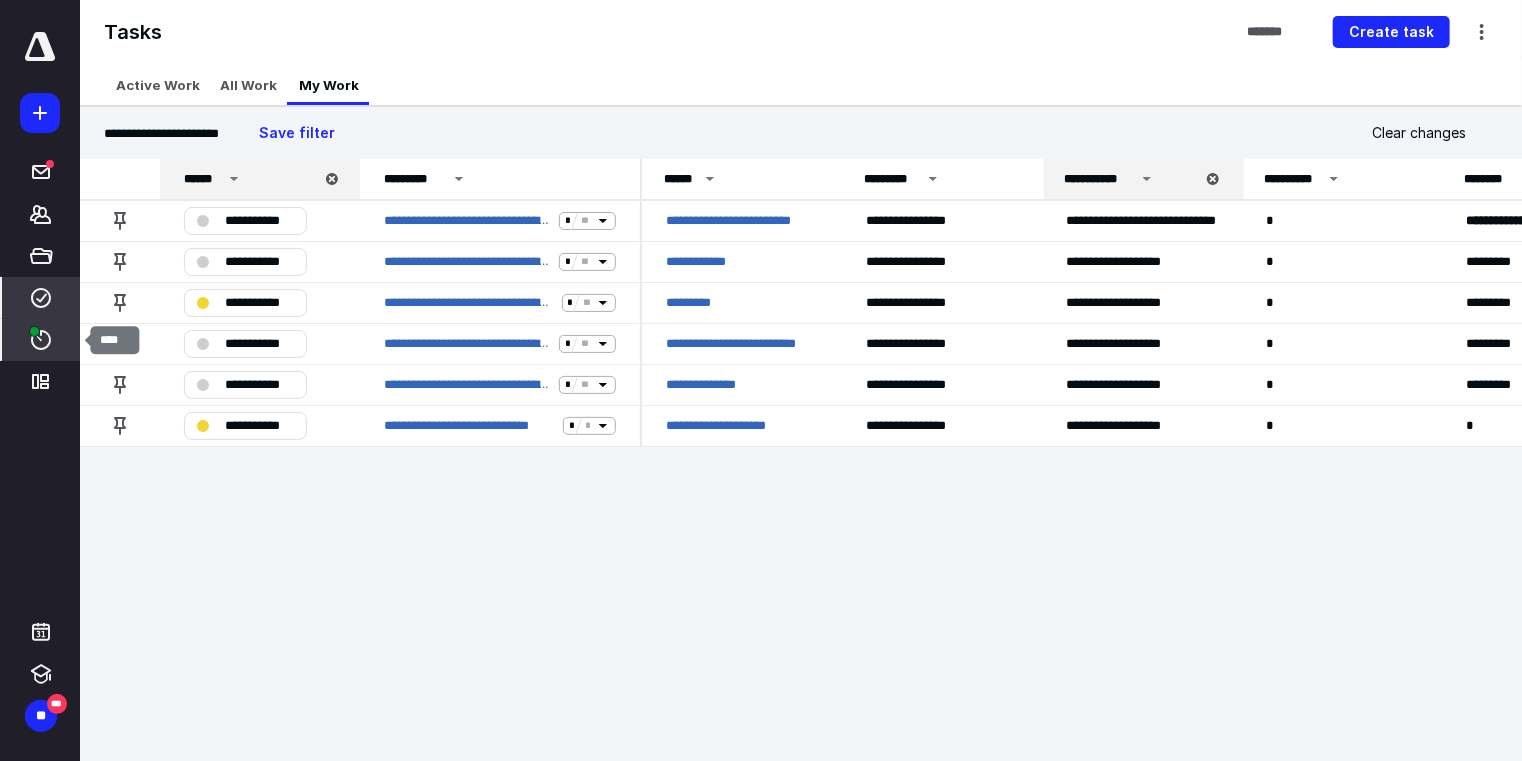click on "****" at bounding box center (41, 340) 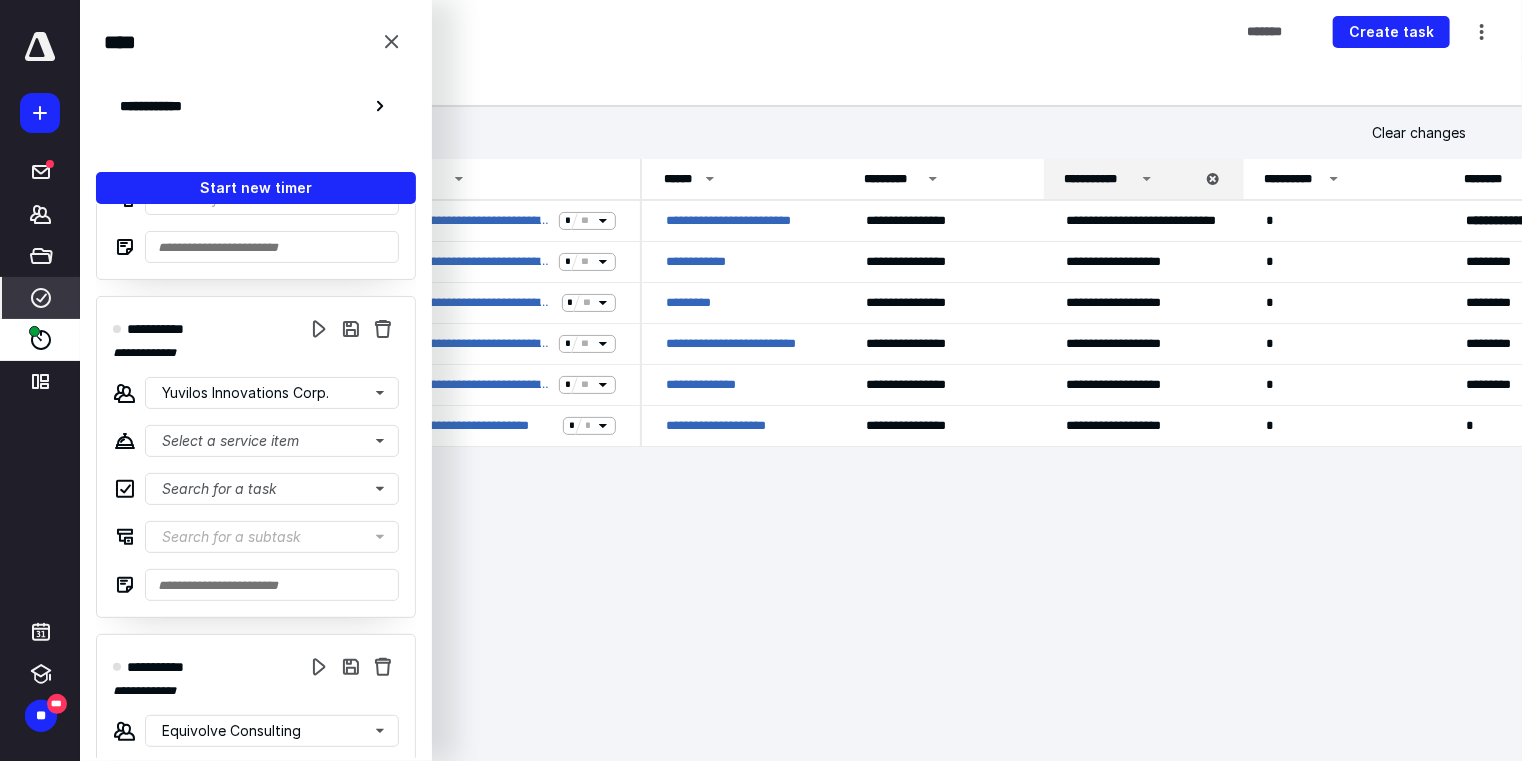 scroll, scrollTop: 1084, scrollLeft: 0, axis: vertical 